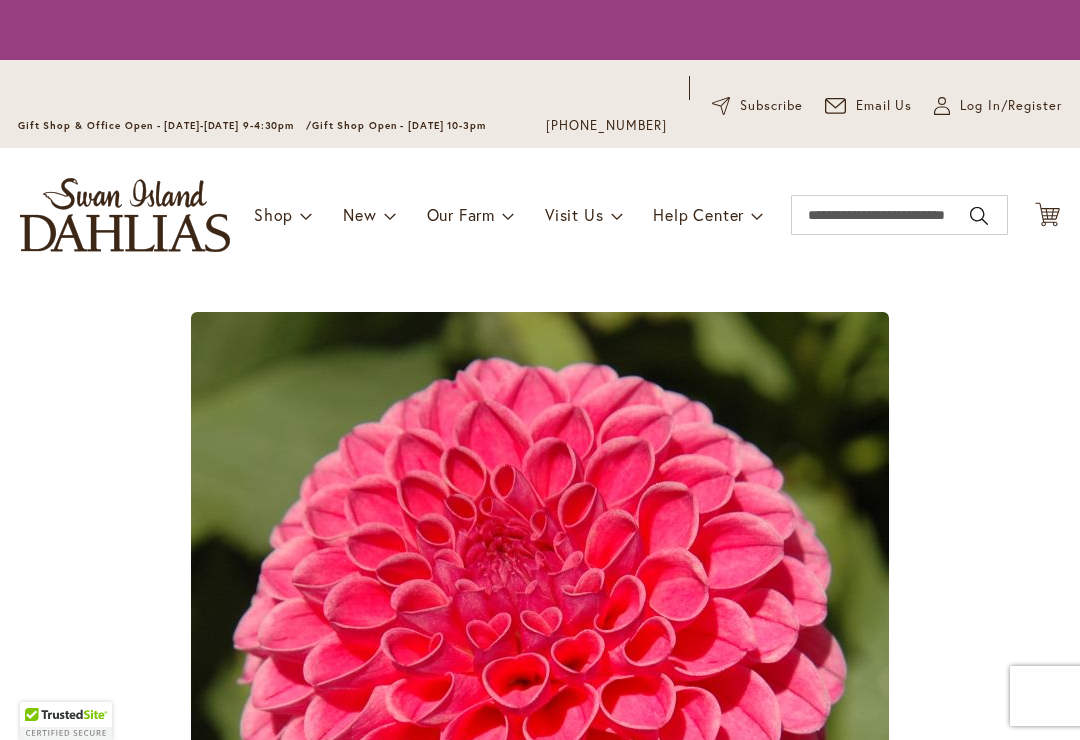 scroll, scrollTop: 0, scrollLeft: 0, axis: both 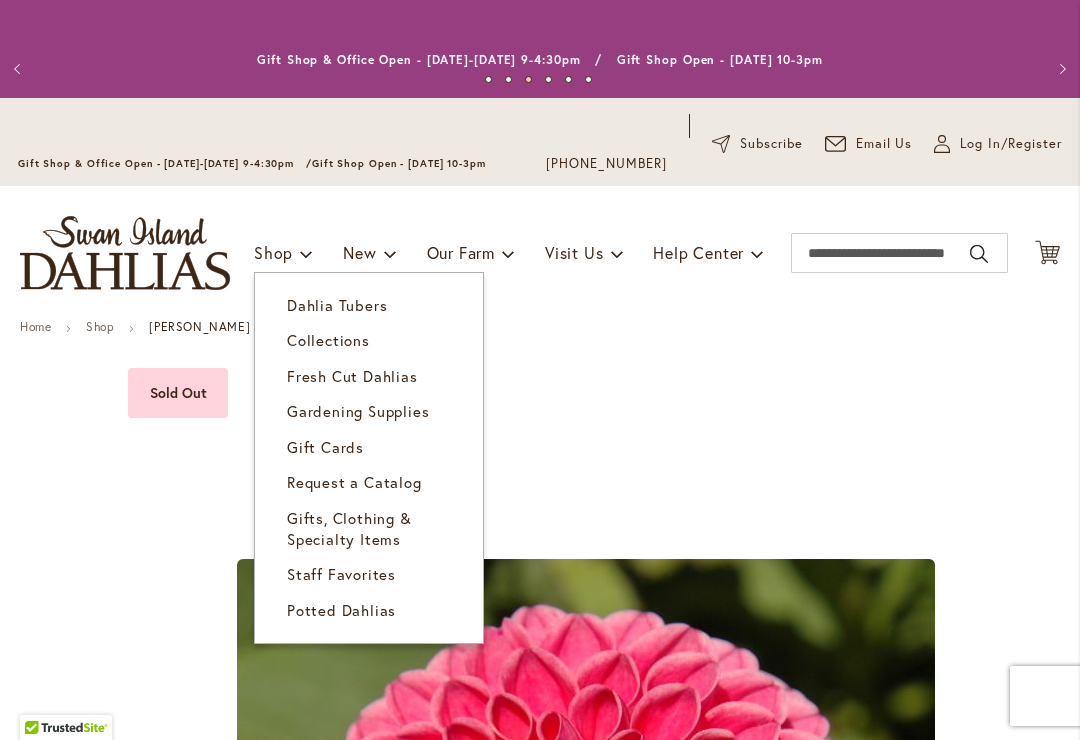 click on "Dahlia Tubers" at bounding box center (337, 305) 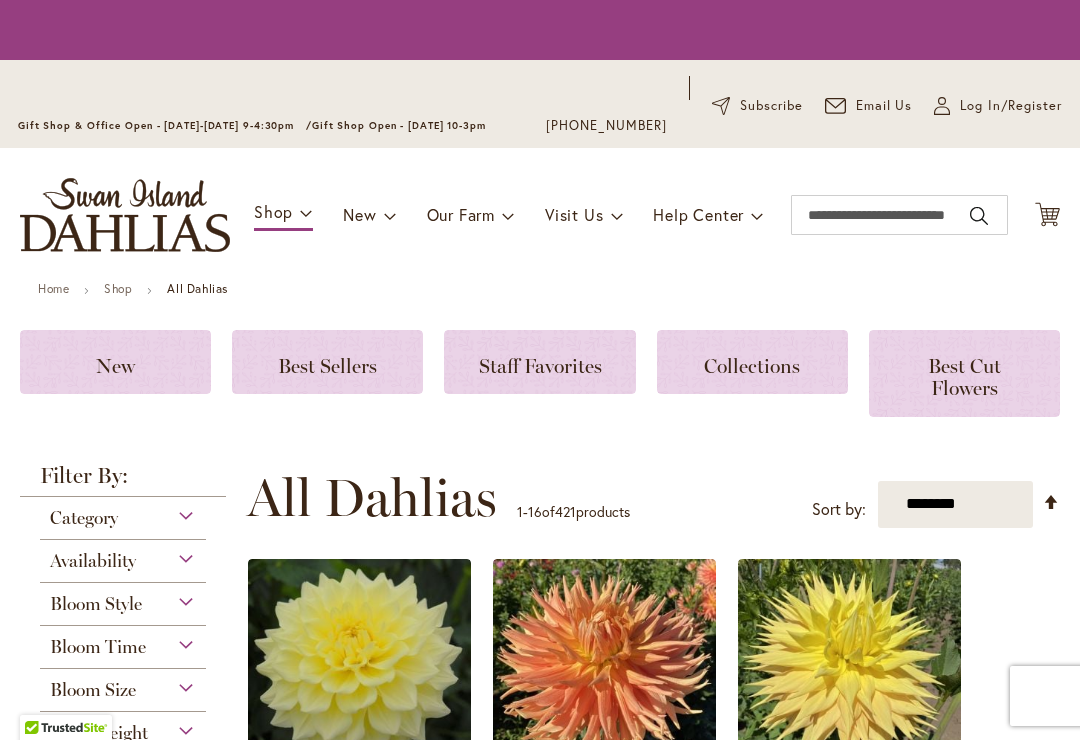 scroll, scrollTop: 0, scrollLeft: 0, axis: both 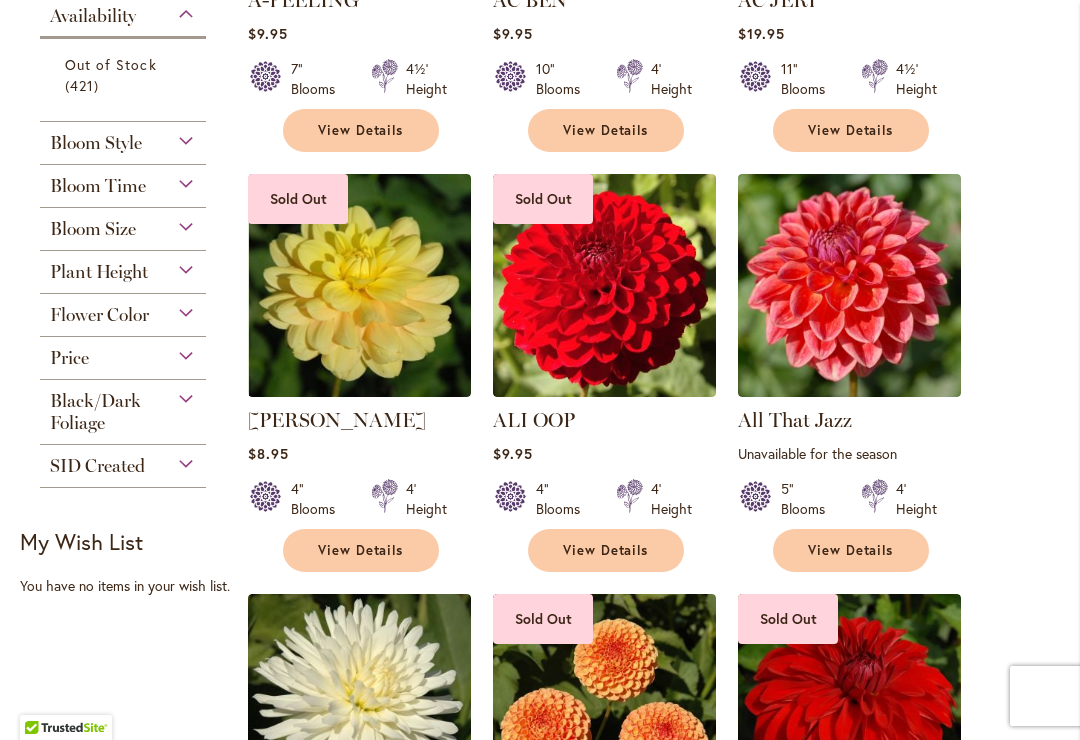 click on "Plant Height" at bounding box center (123, 267) 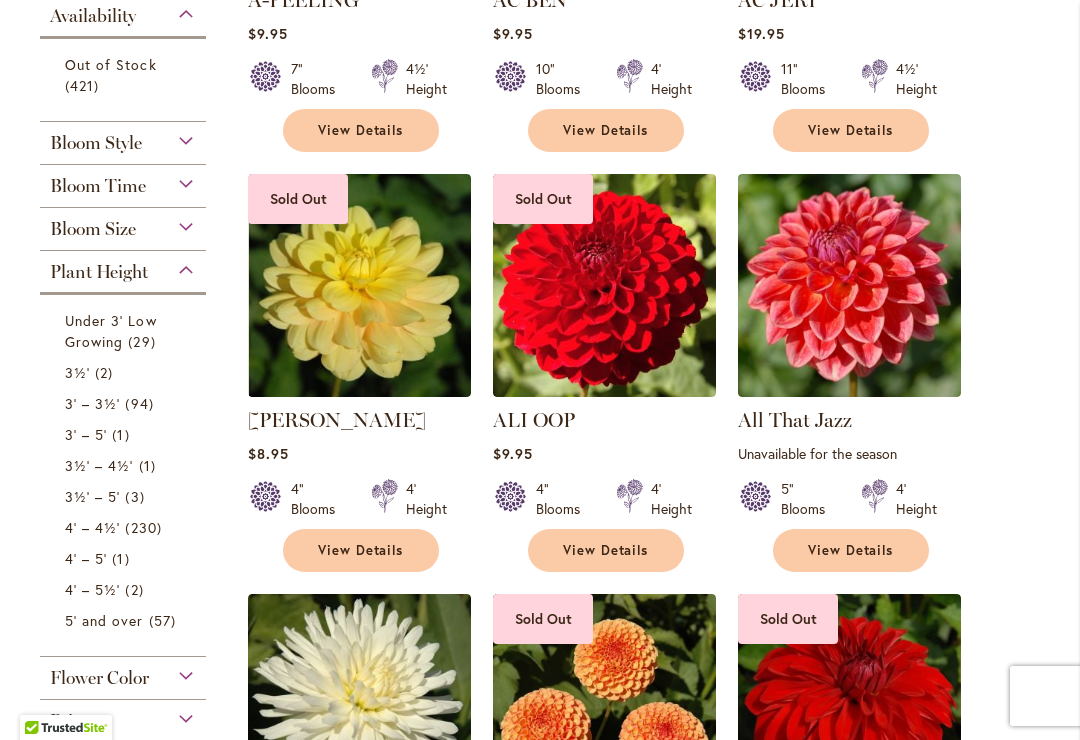 click on "5' and over" at bounding box center (104, 620) 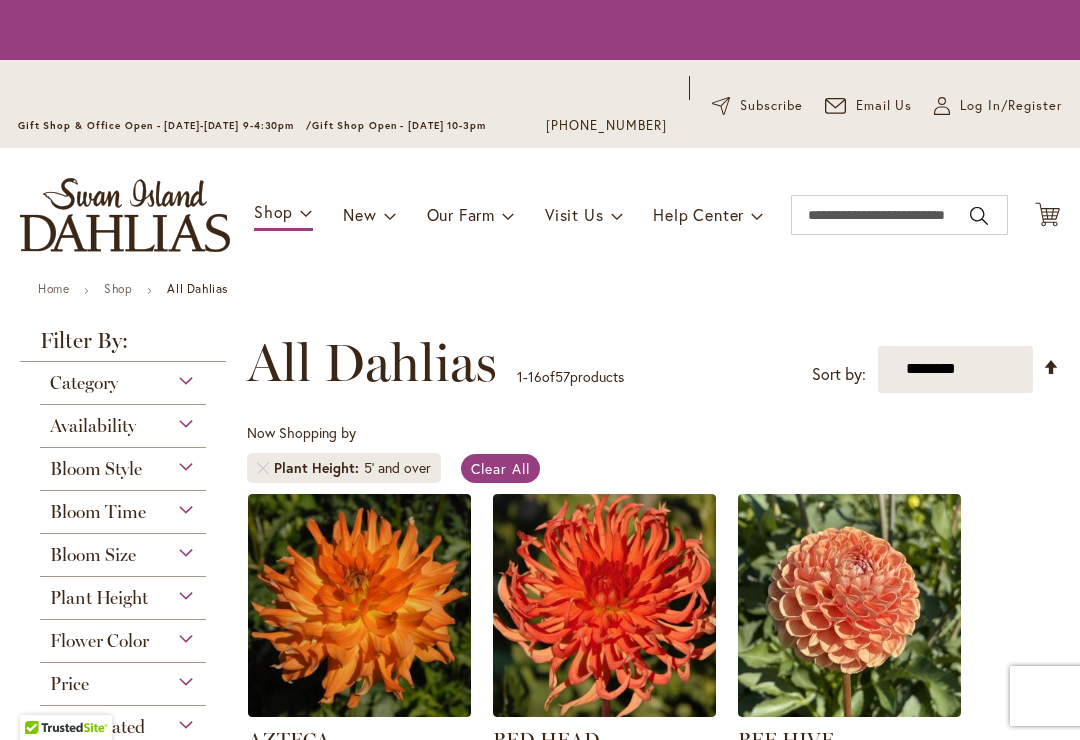 scroll, scrollTop: 0, scrollLeft: 0, axis: both 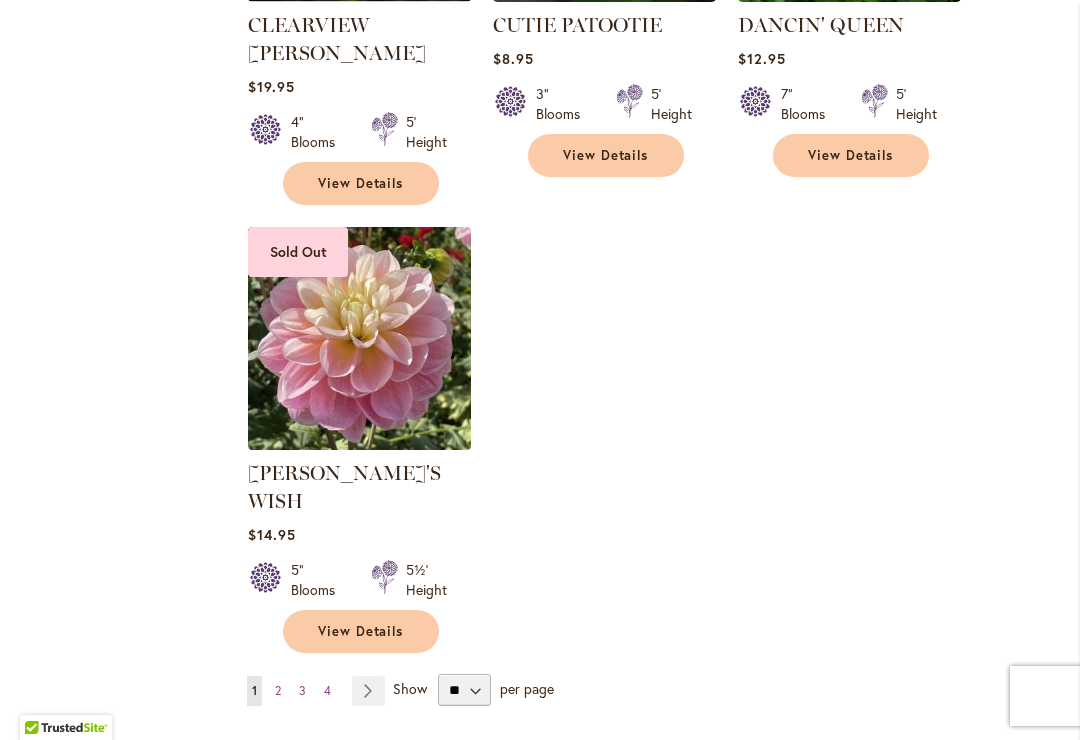 click on "Page
Next" at bounding box center (368, 691) 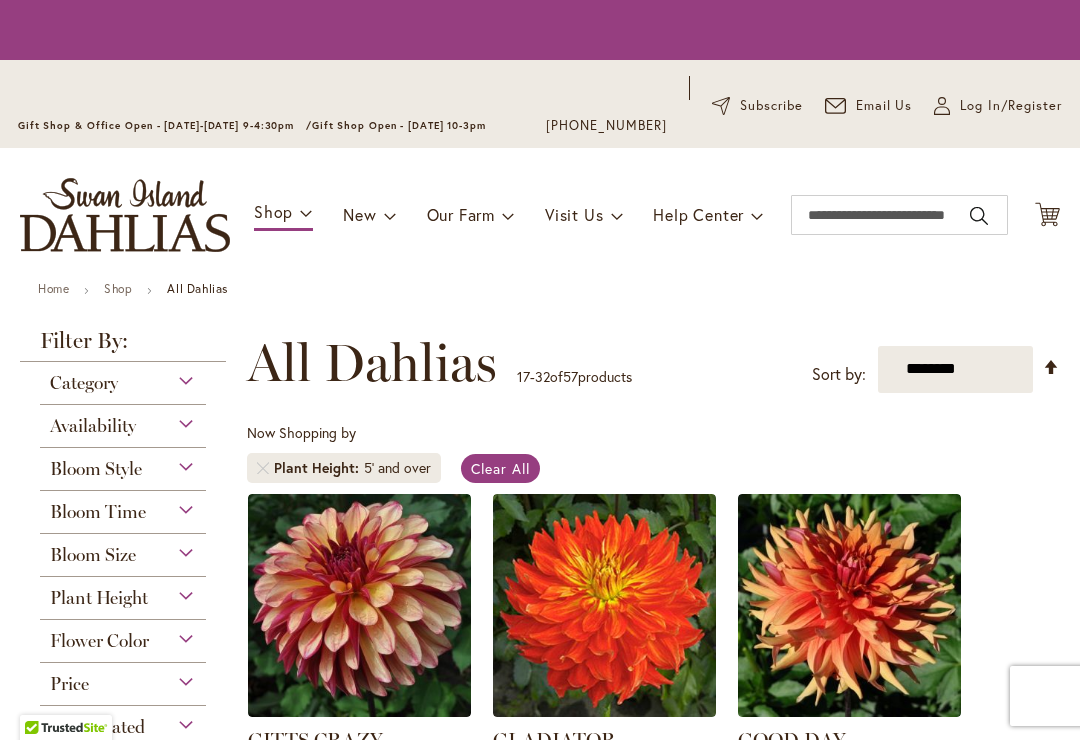 scroll, scrollTop: 0, scrollLeft: 0, axis: both 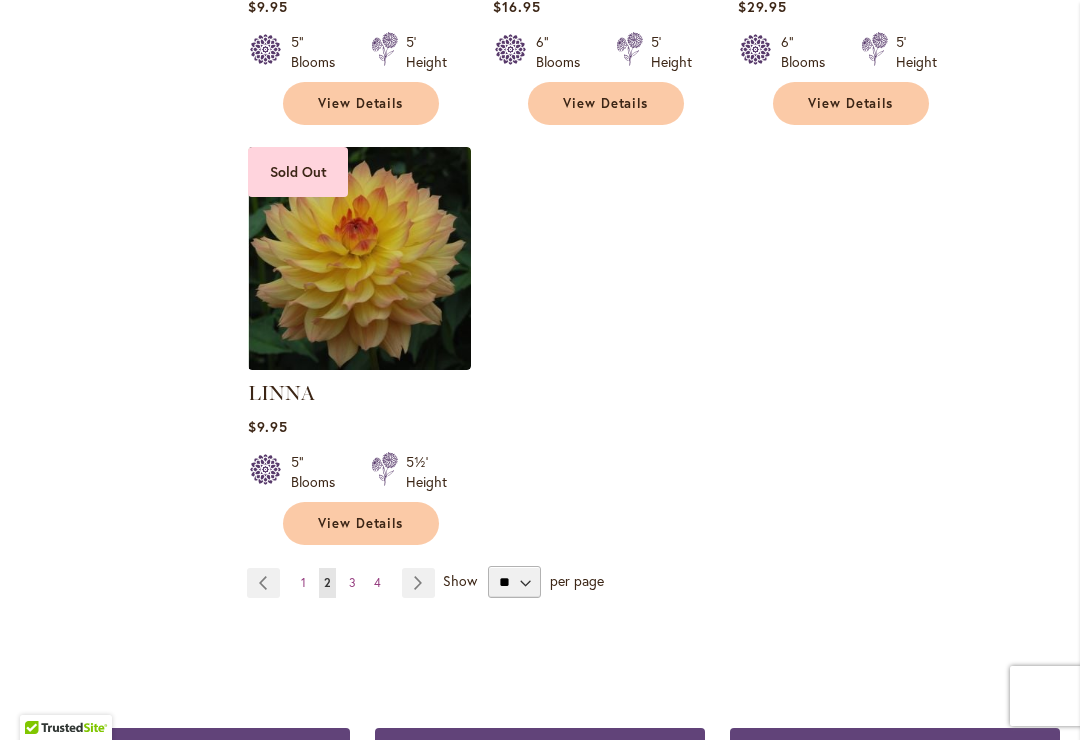 click on "Page
Next" at bounding box center (418, 583) 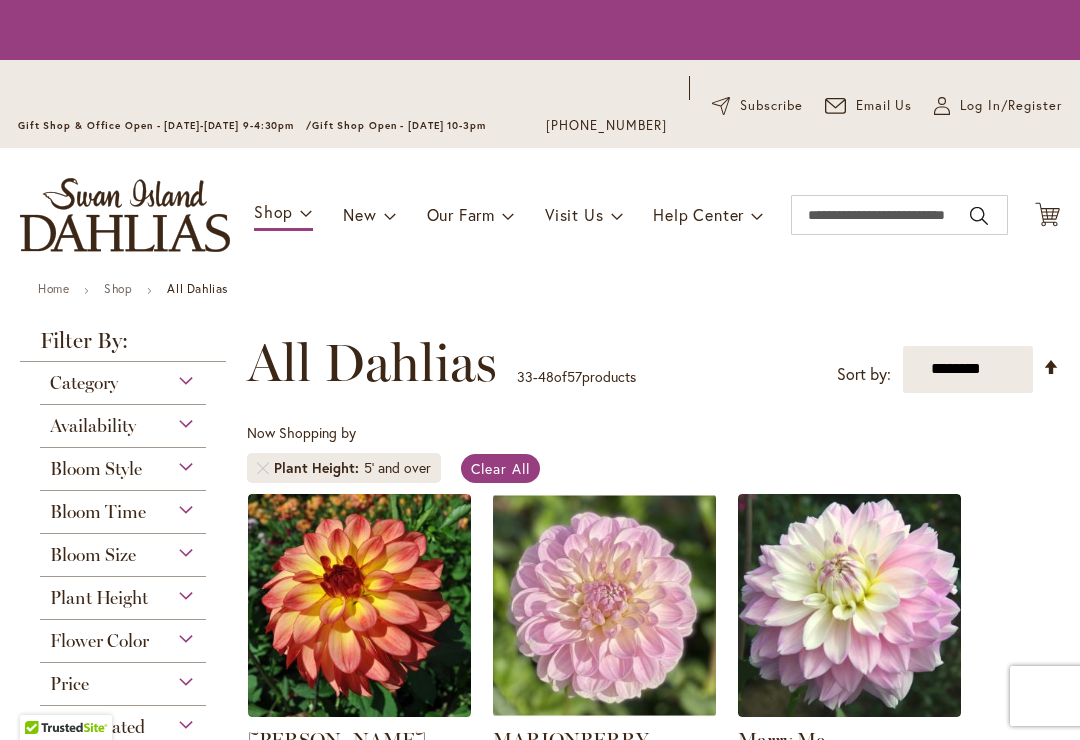 scroll, scrollTop: 0, scrollLeft: 0, axis: both 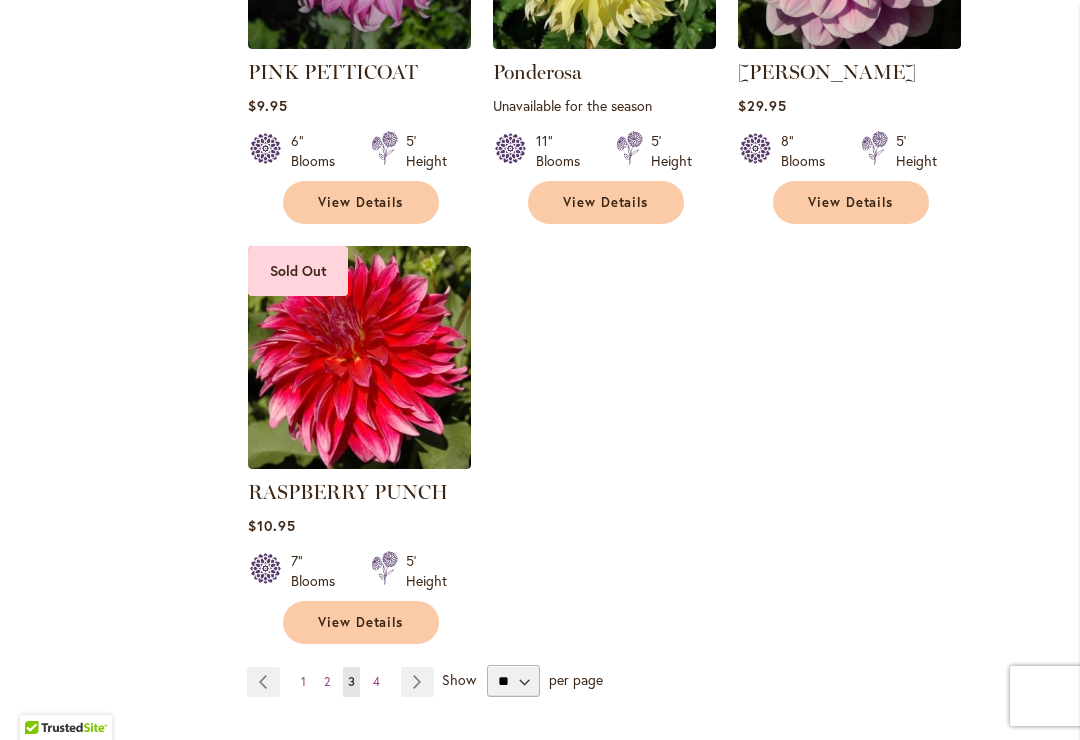 click on "Page
4" at bounding box center (376, 682) 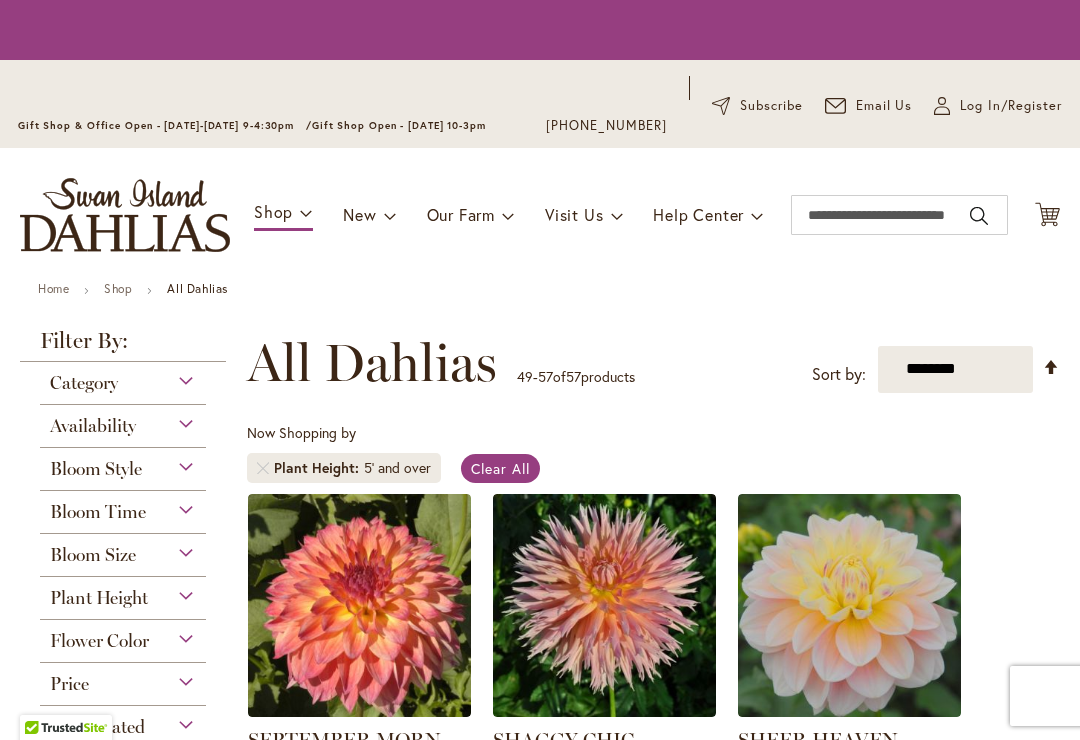 scroll, scrollTop: 0, scrollLeft: 0, axis: both 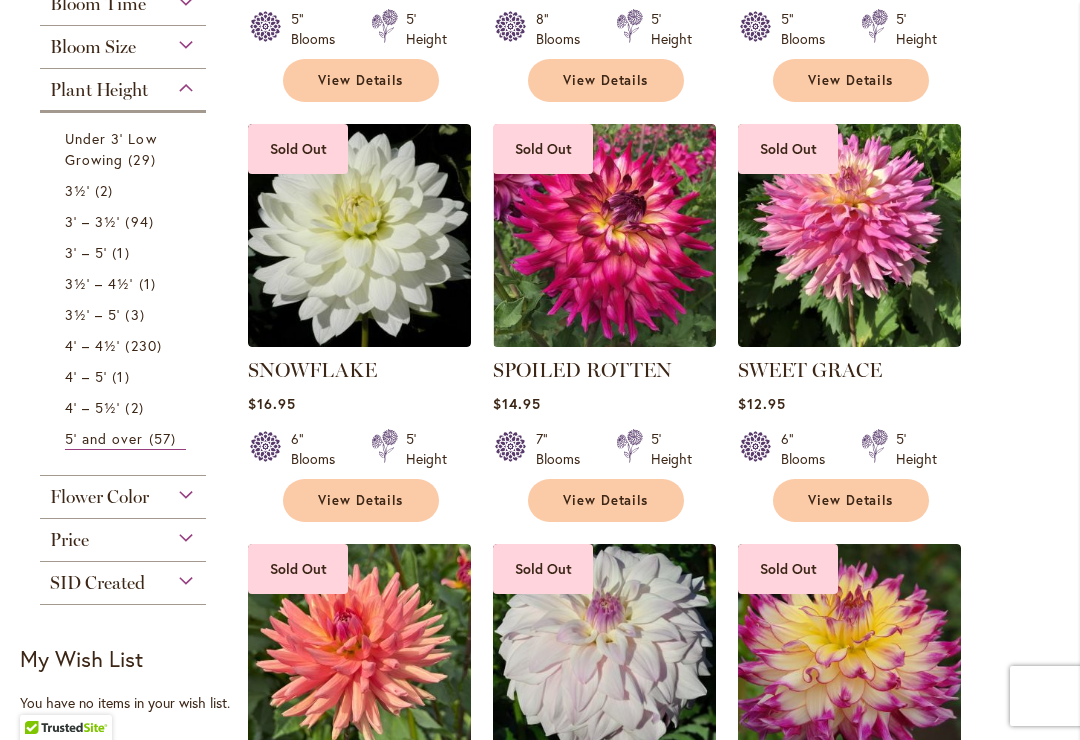 click on "4' – 5½'" at bounding box center [92, 407] 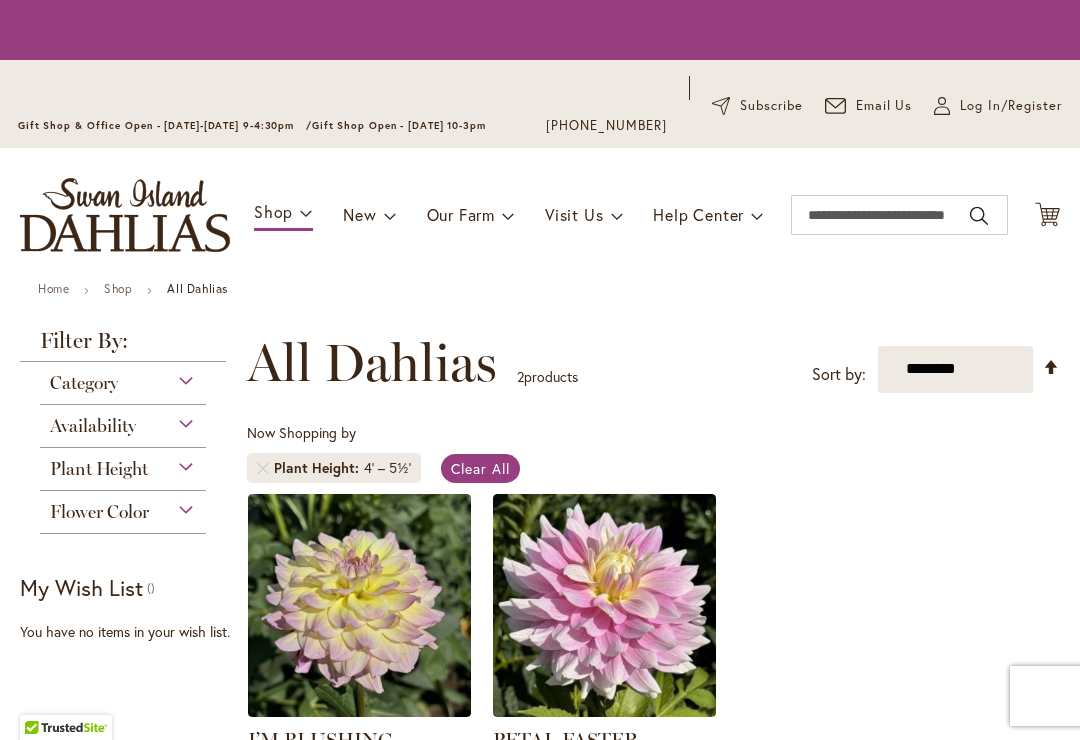 scroll, scrollTop: 0, scrollLeft: 0, axis: both 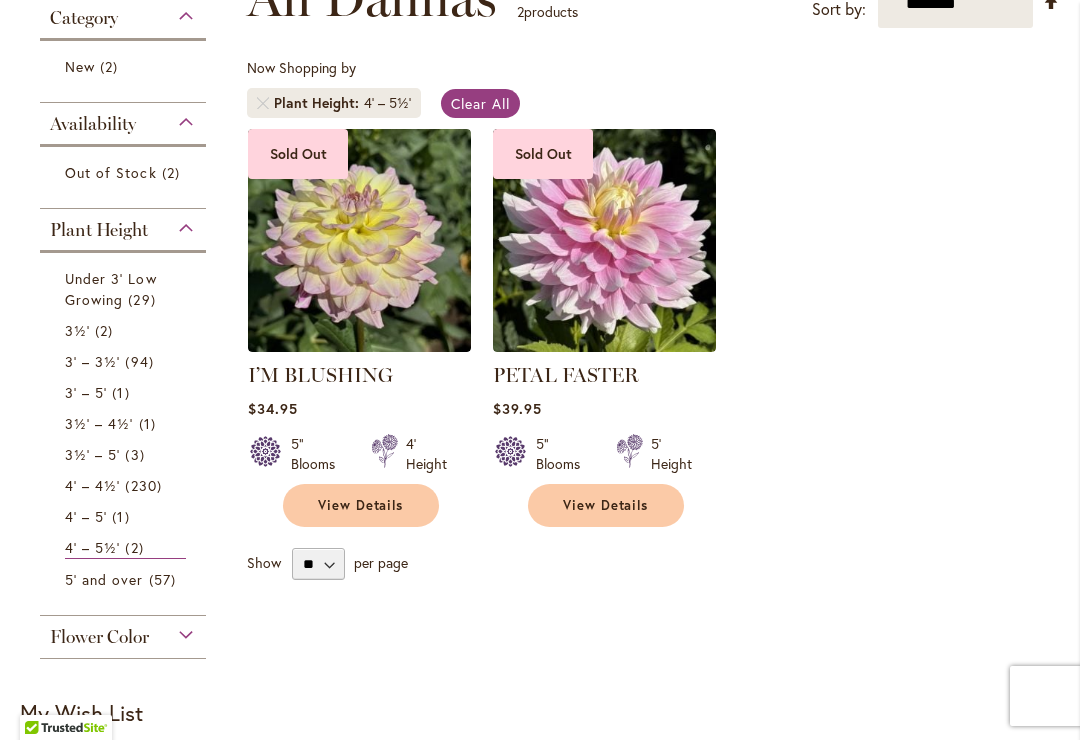 click on "230
items" at bounding box center (145, 485) 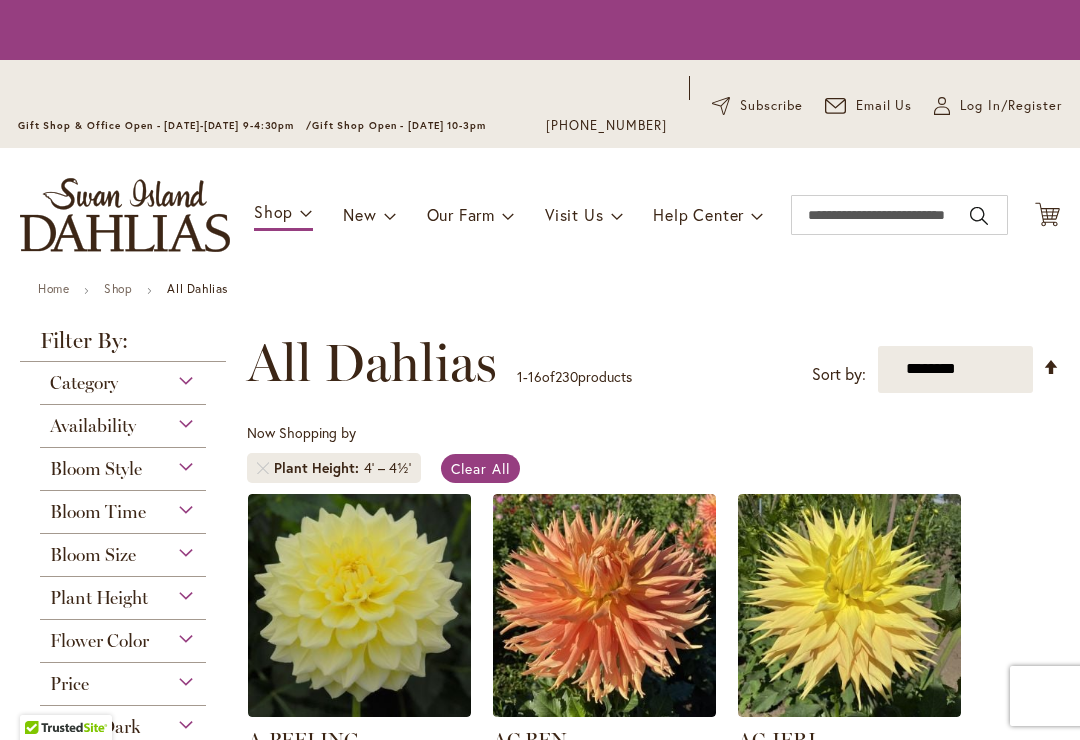 scroll, scrollTop: 0, scrollLeft: 0, axis: both 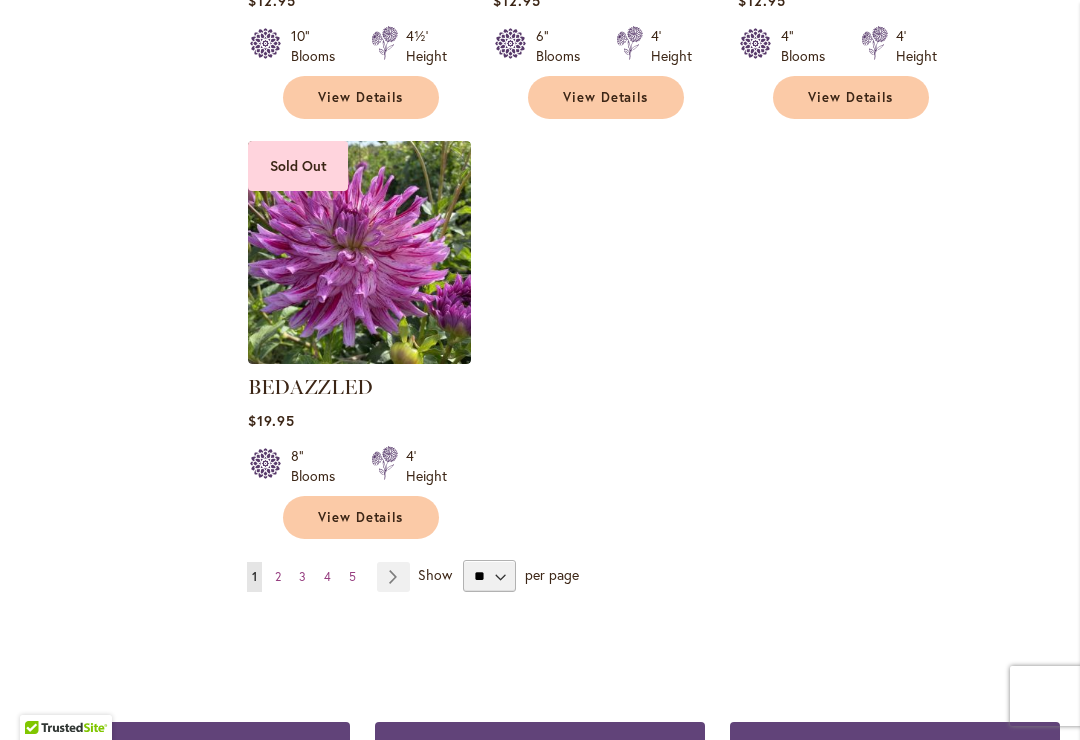 click on "Page
Next" at bounding box center (393, 577) 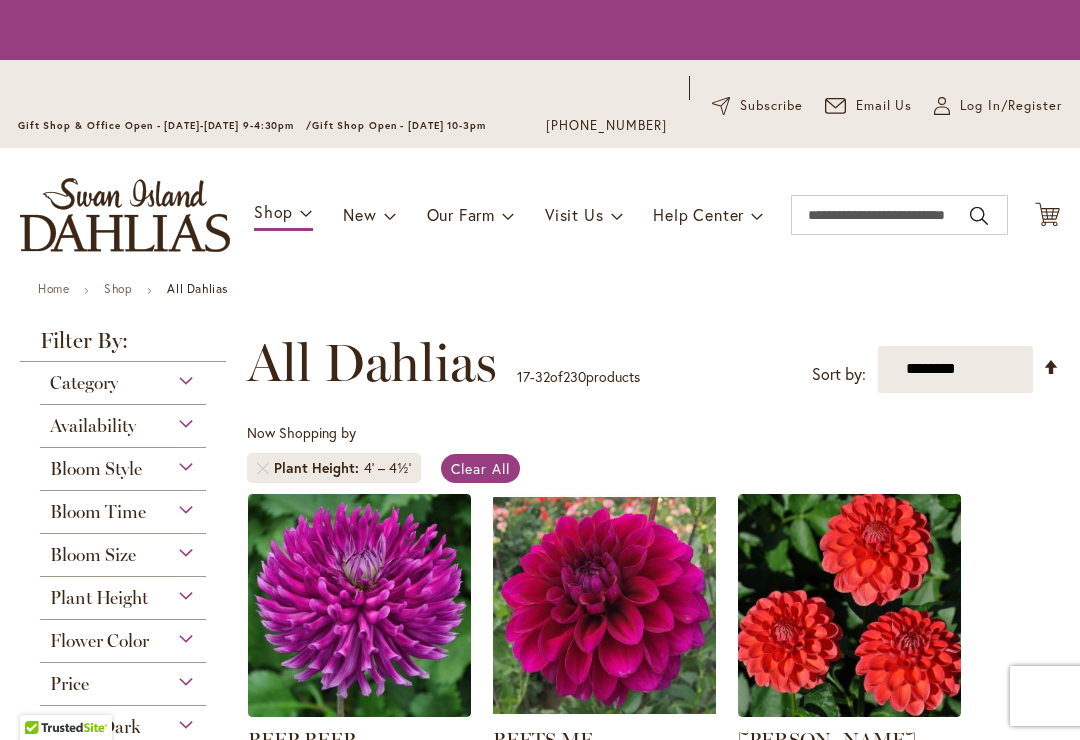scroll, scrollTop: 0, scrollLeft: 0, axis: both 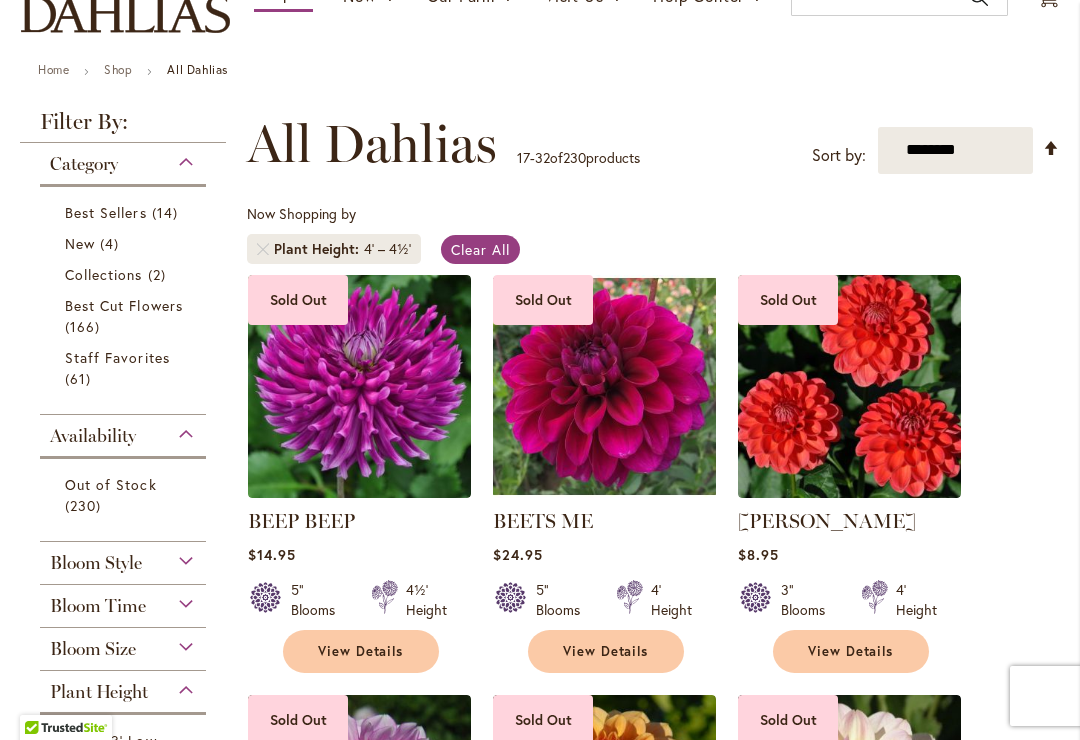 click on "BEEP BEEP" at bounding box center [301, 521] 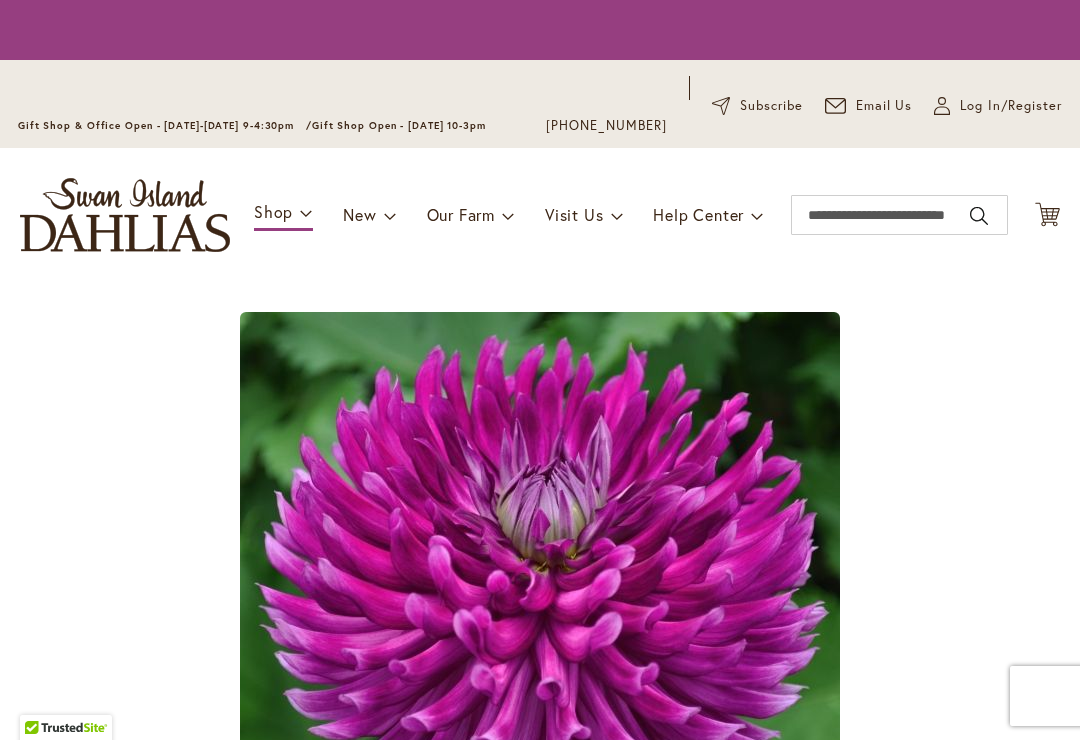 scroll, scrollTop: 0, scrollLeft: 0, axis: both 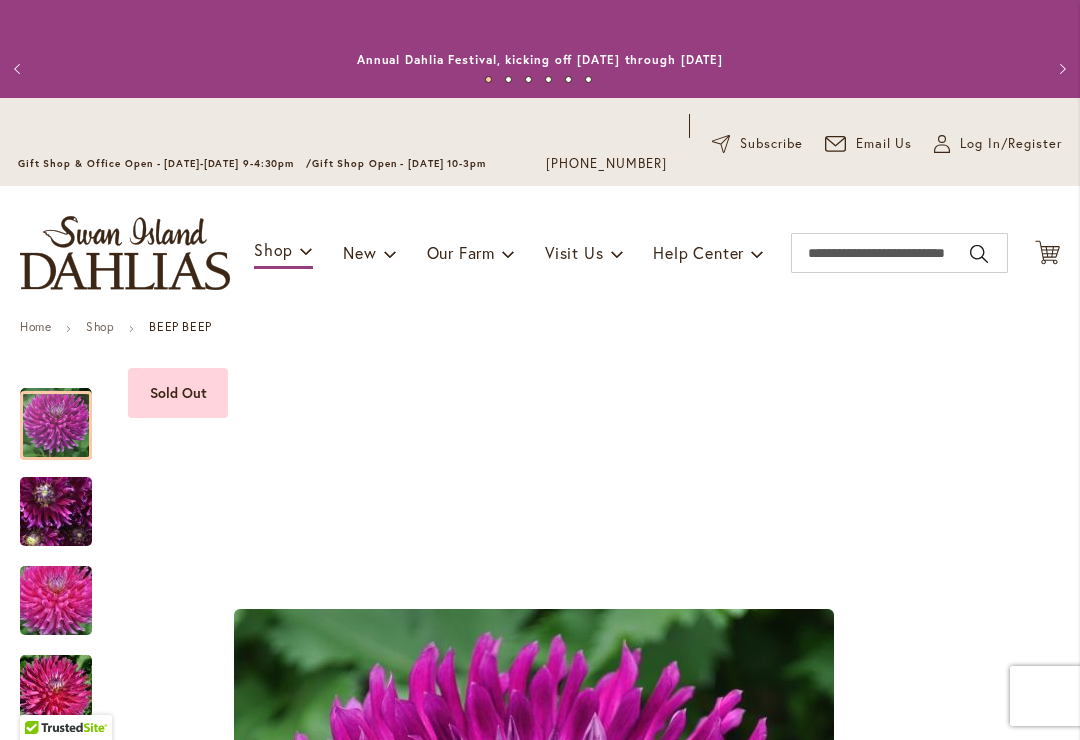 click at bounding box center [56, 512] 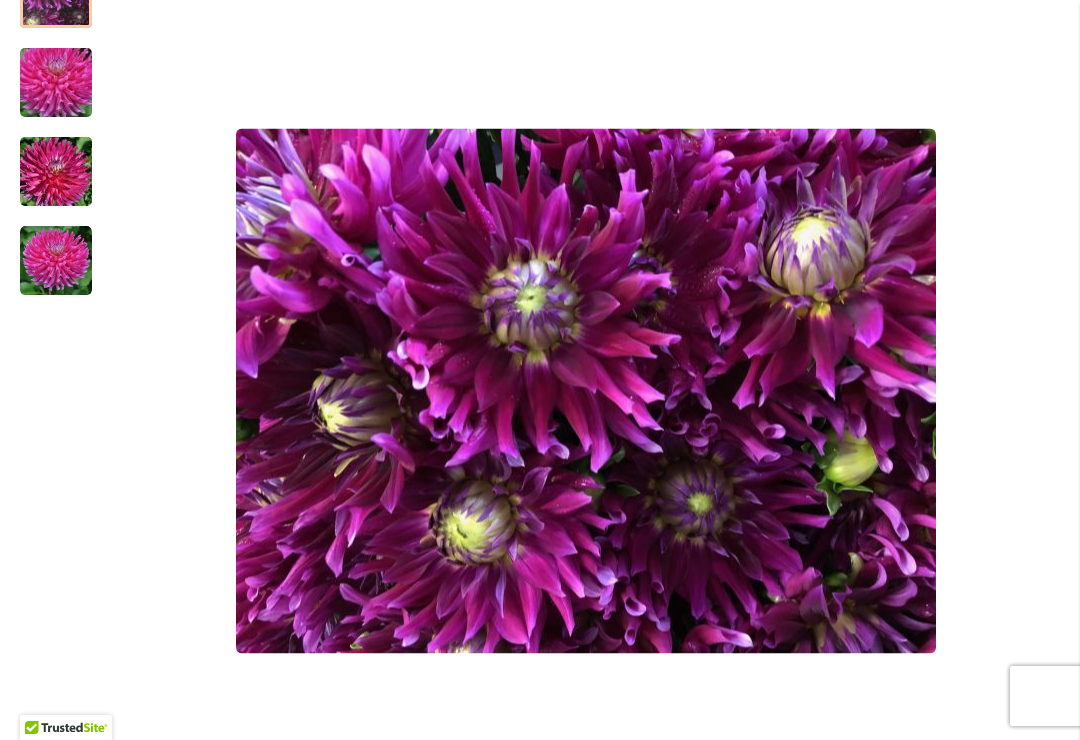 scroll, scrollTop: 520, scrollLeft: 0, axis: vertical 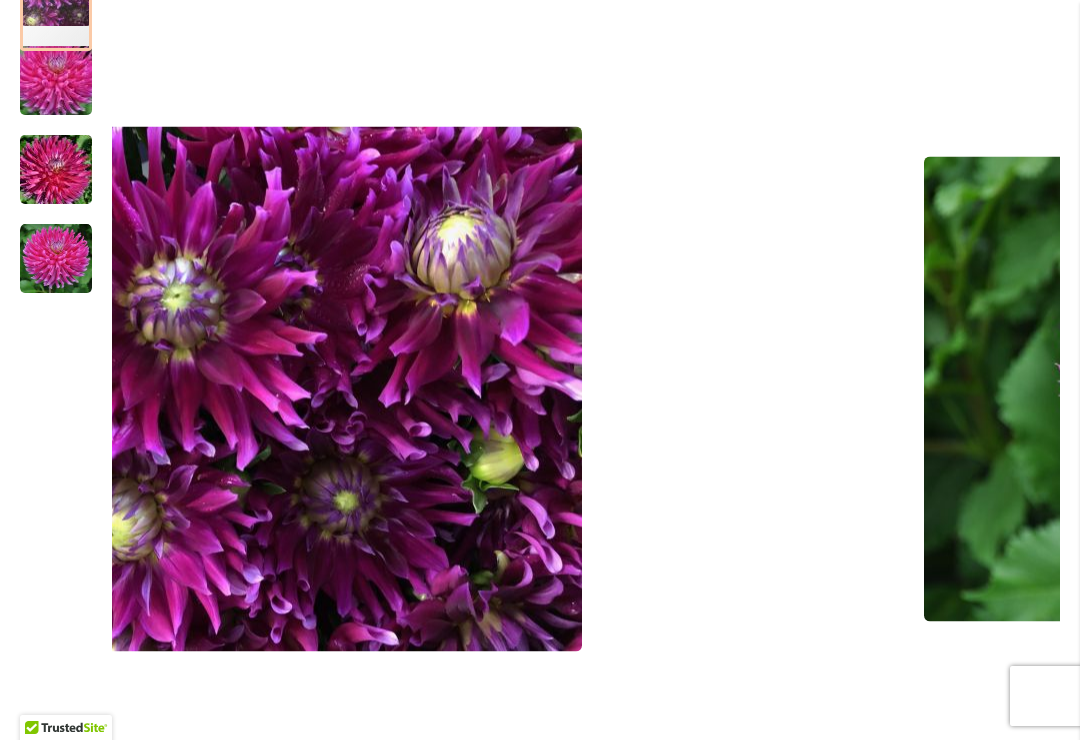 click at bounding box center [56, 170] 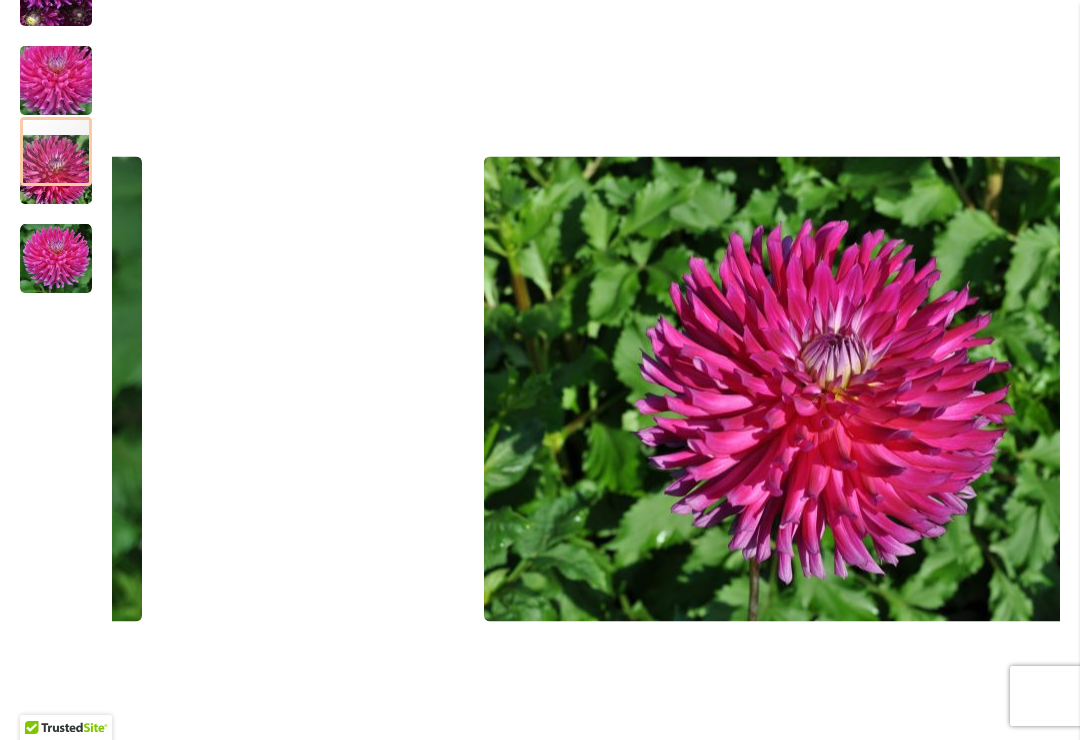 click at bounding box center [56, 81] 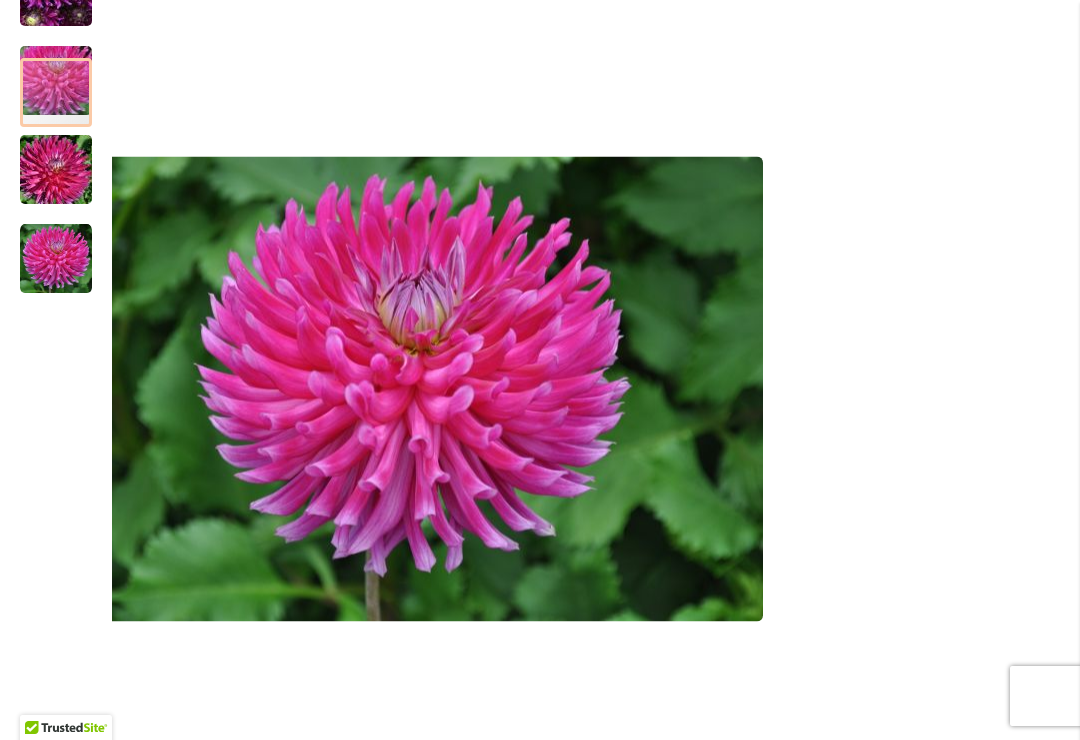 click at bounding box center (56, 259) 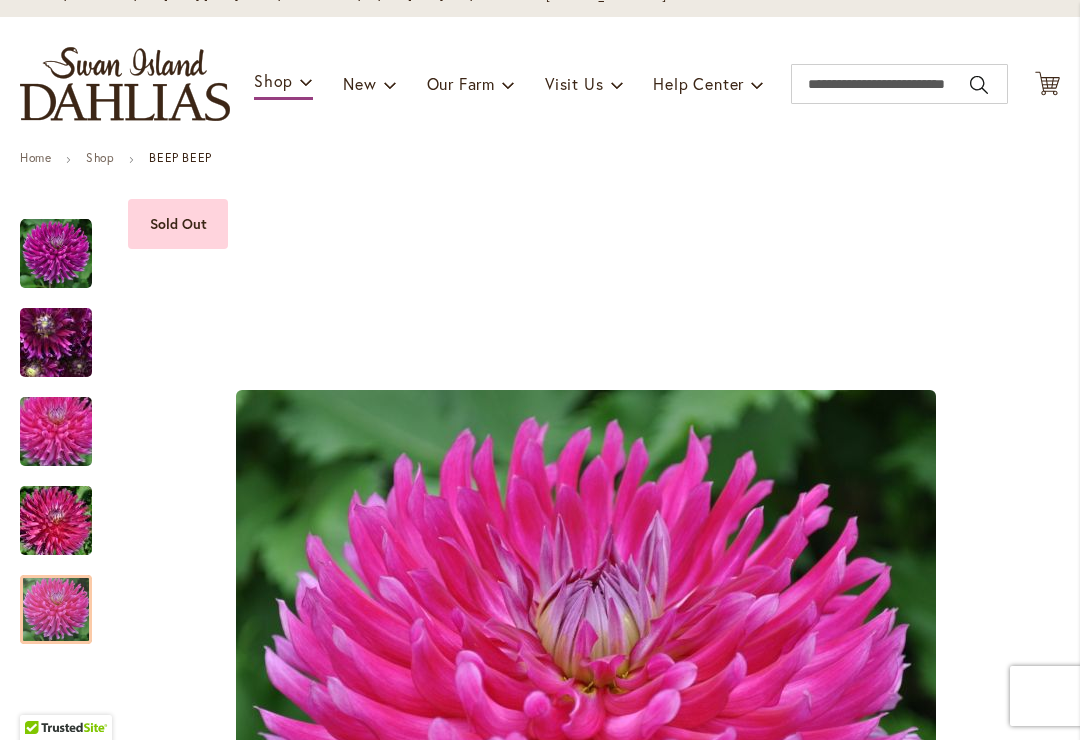 scroll, scrollTop: 178, scrollLeft: 0, axis: vertical 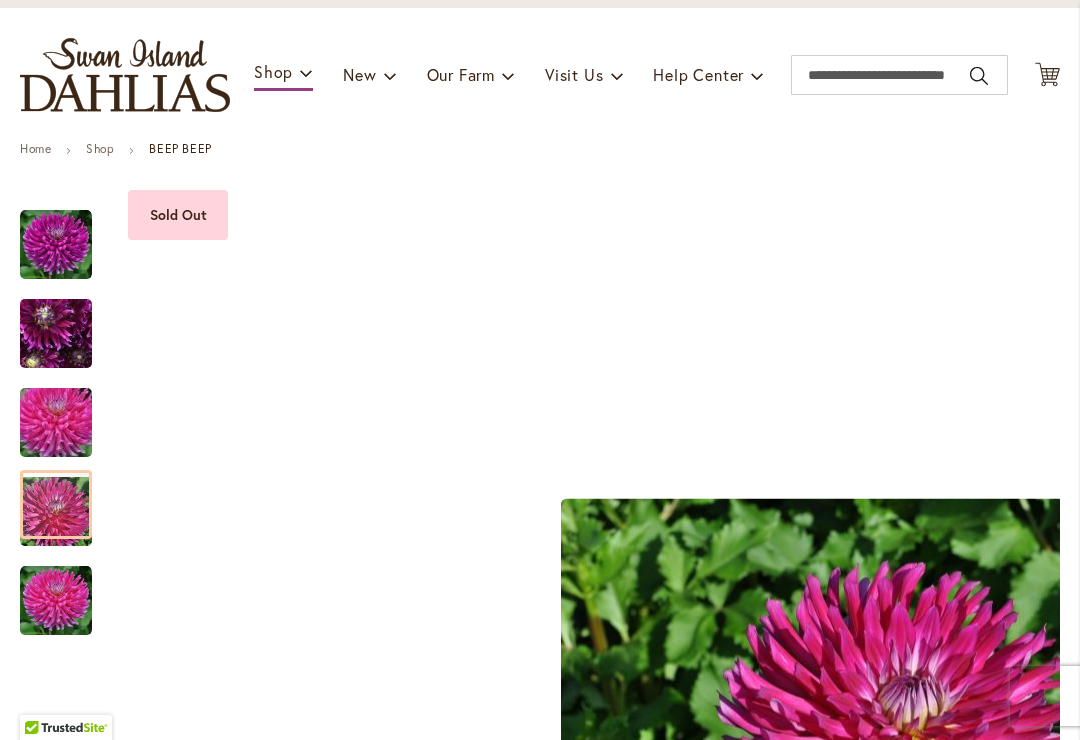 click at bounding box center (56, 245) 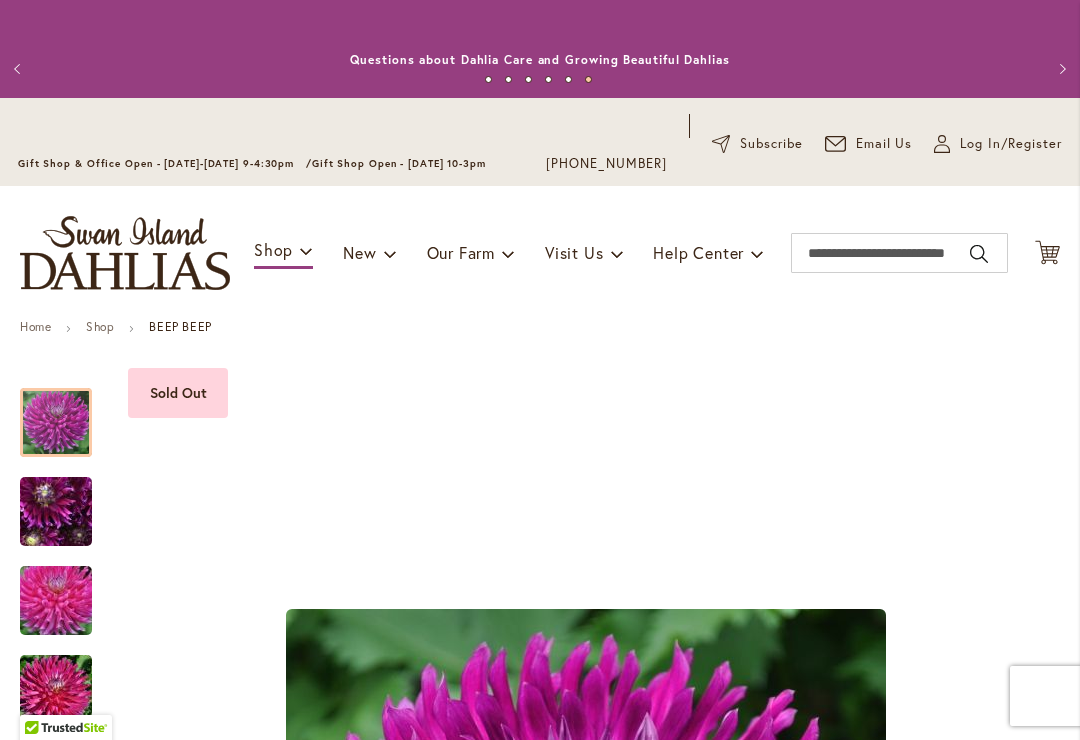 scroll, scrollTop: 0, scrollLeft: 0, axis: both 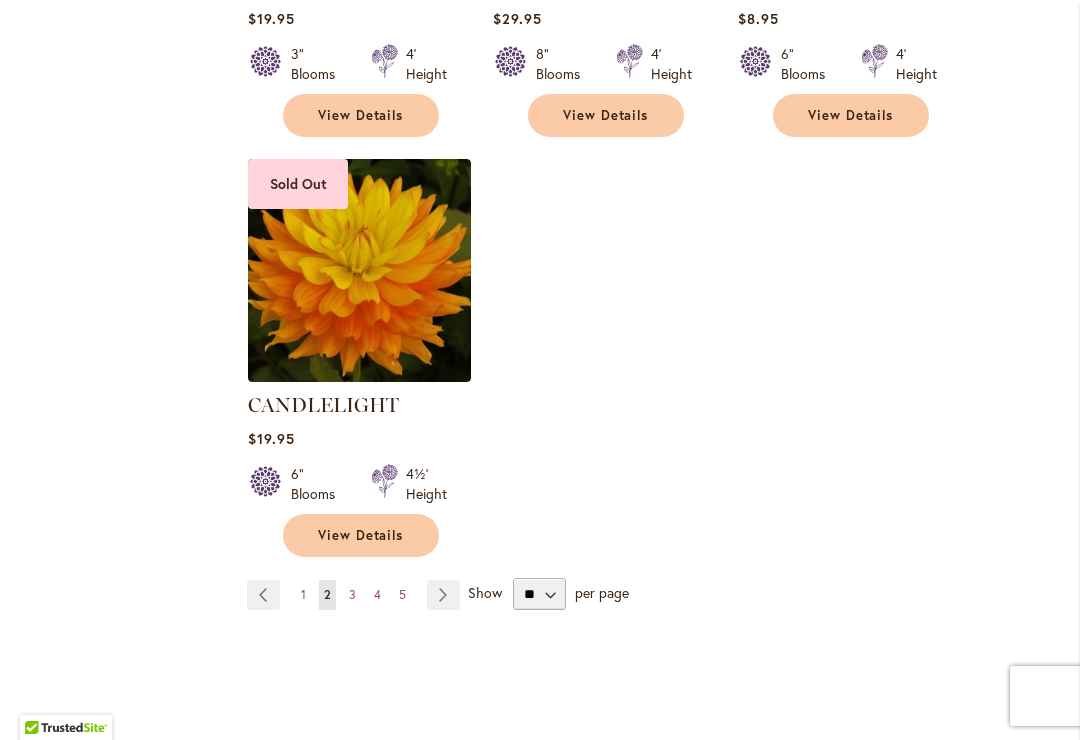 click on "Page
Next" at bounding box center [443, 595] 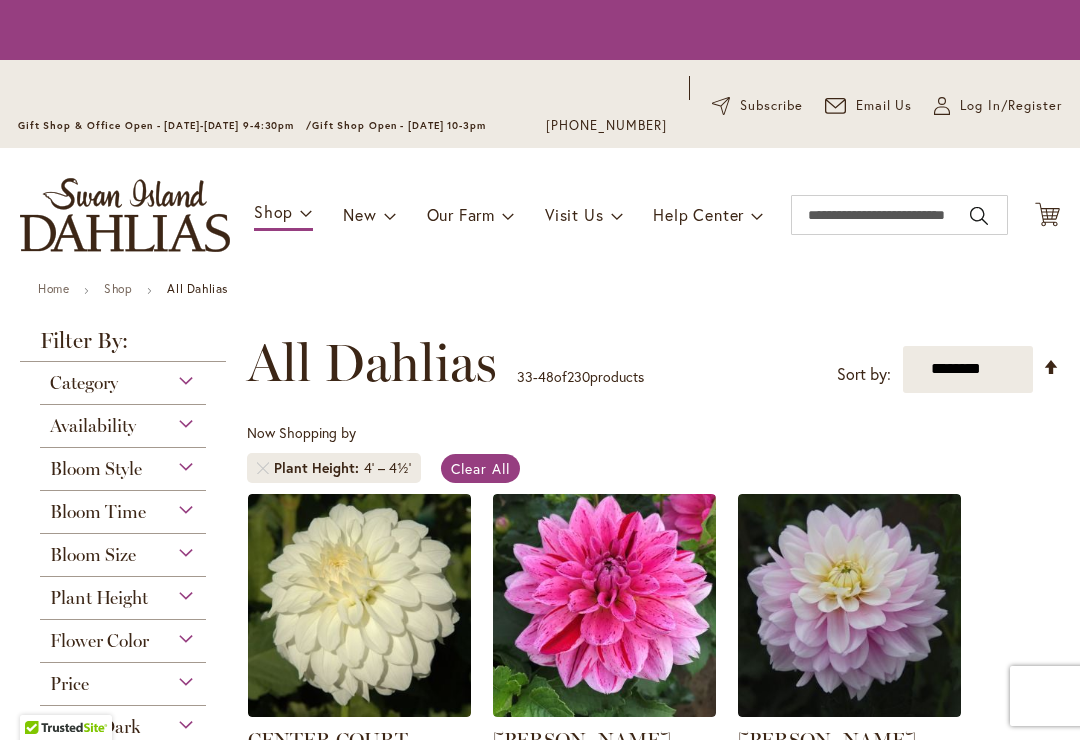 scroll, scrollTop: 0, scrollLeft: 0, axis: both 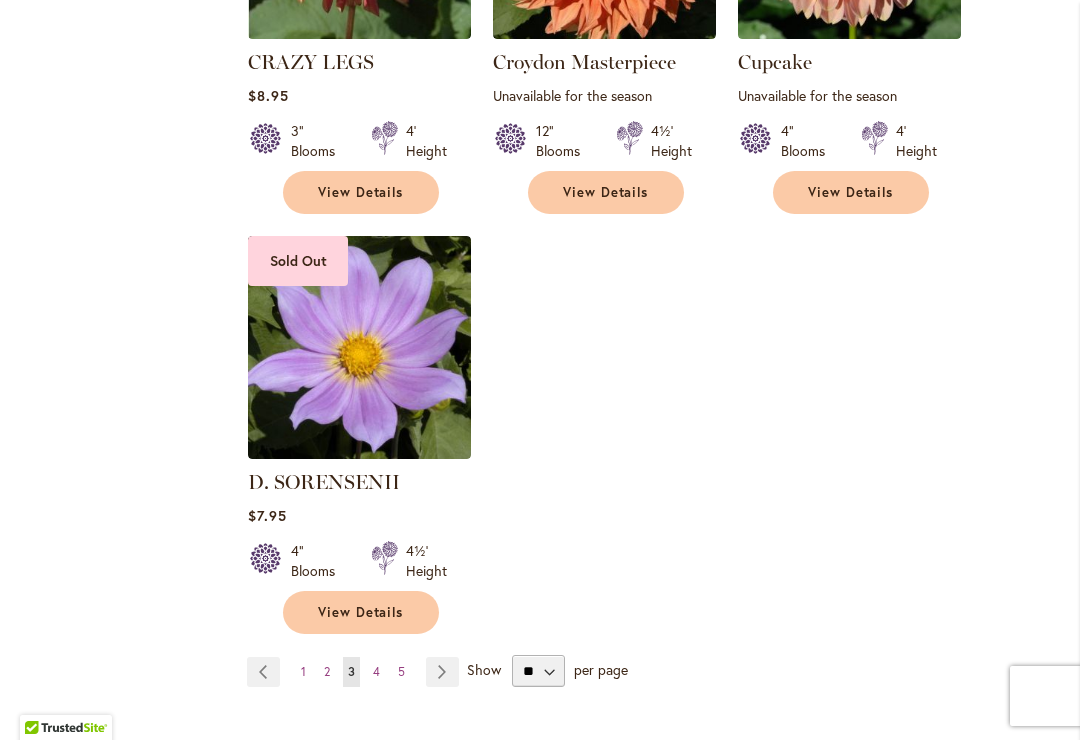 click on "Show" at bounding box center (484, 669) 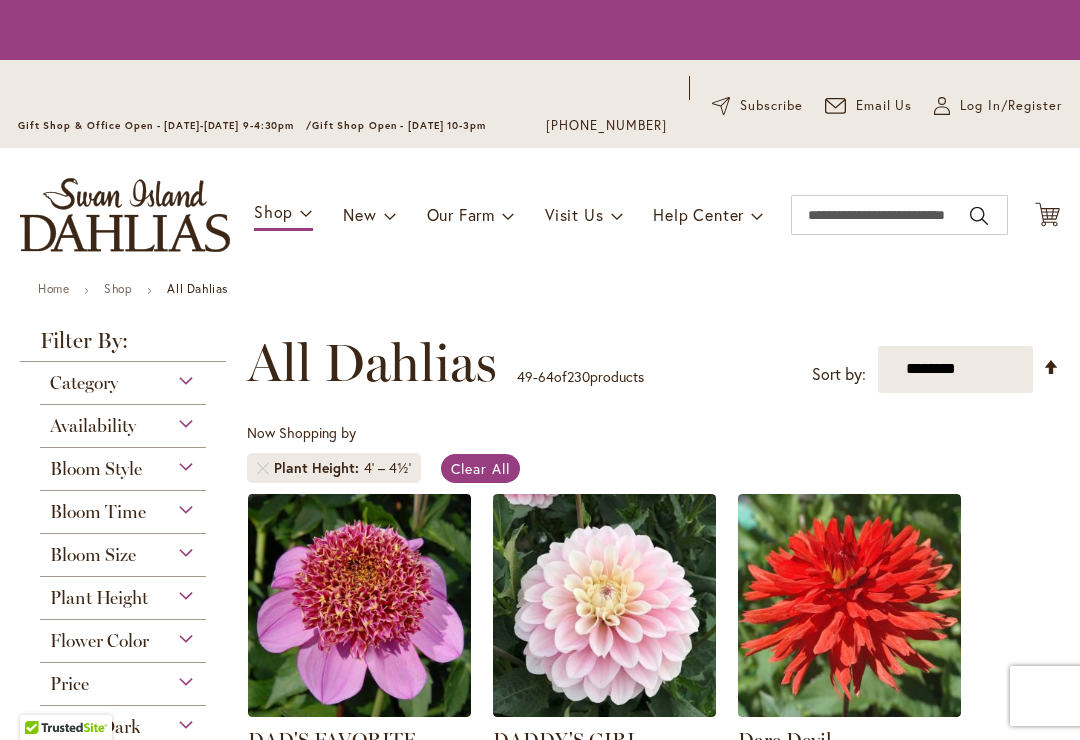 scroll, scrollTop: 0, scrollLeft: 0, axis: both 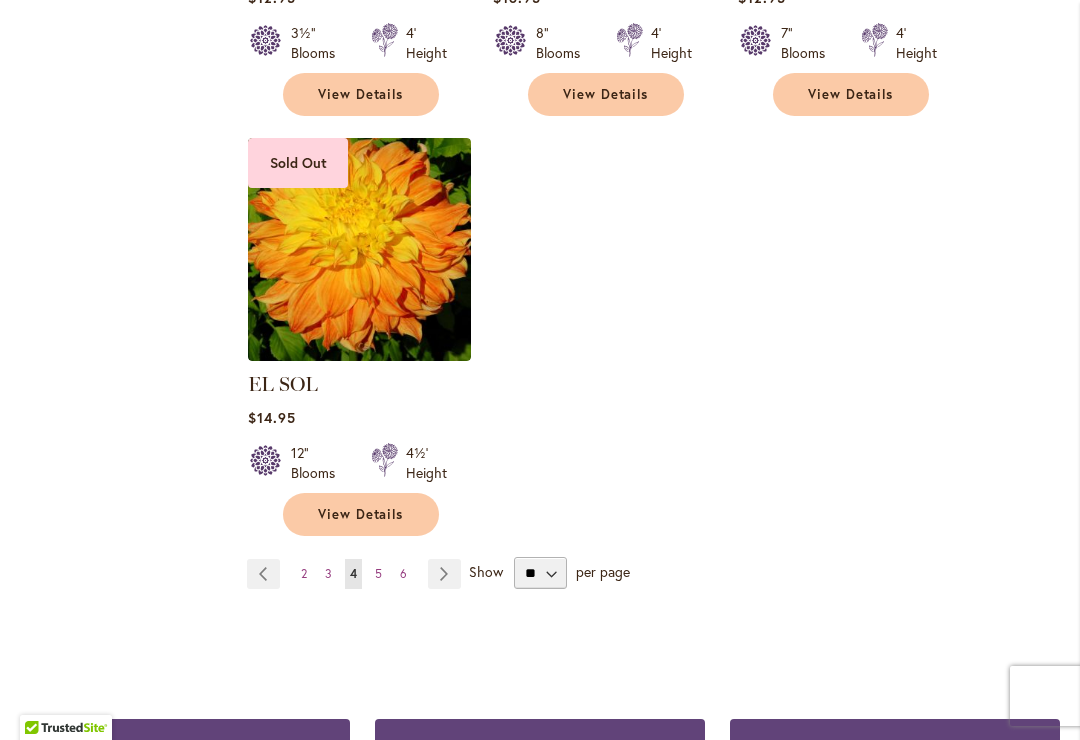 click on "Page
Next" at bounding box center (444, 574) 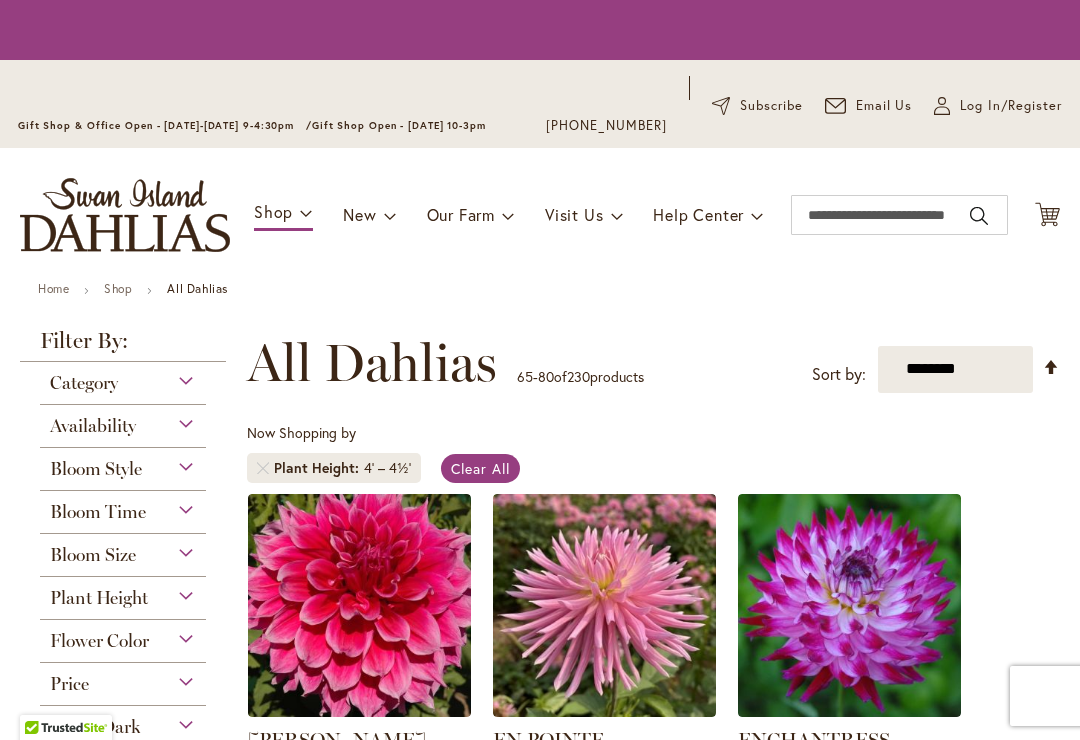 scroll, scrollTop: 0, scrollLeft: 0, axis: both 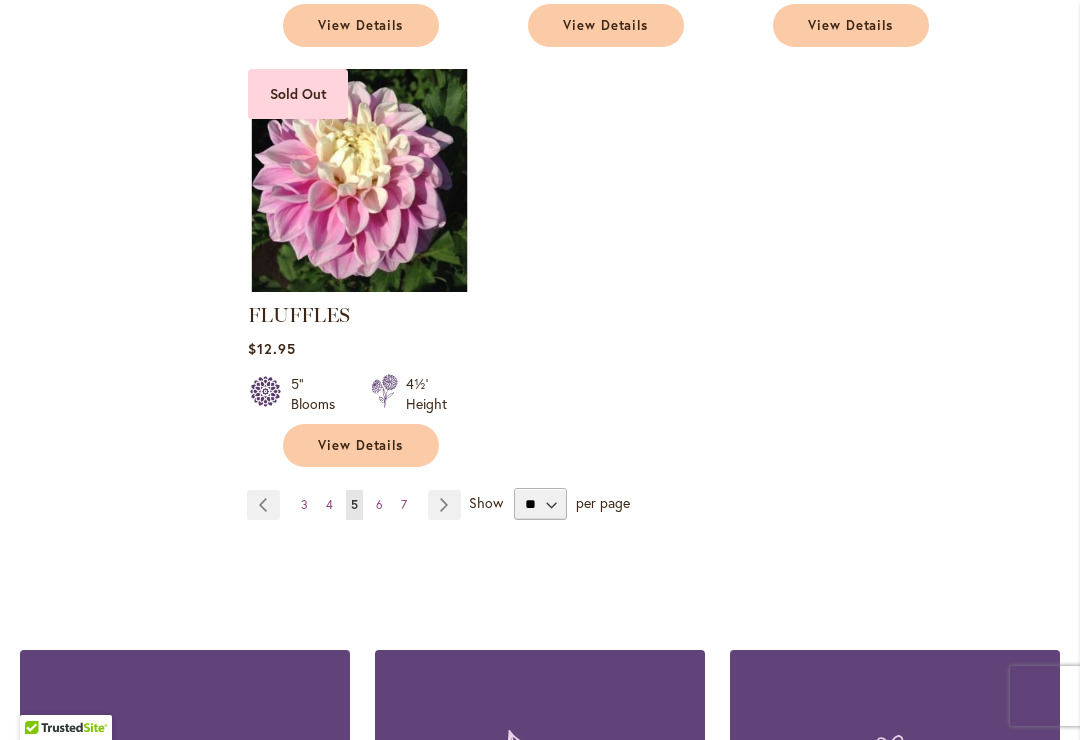 click on "Page
Next" at bounding box center [444, 505] 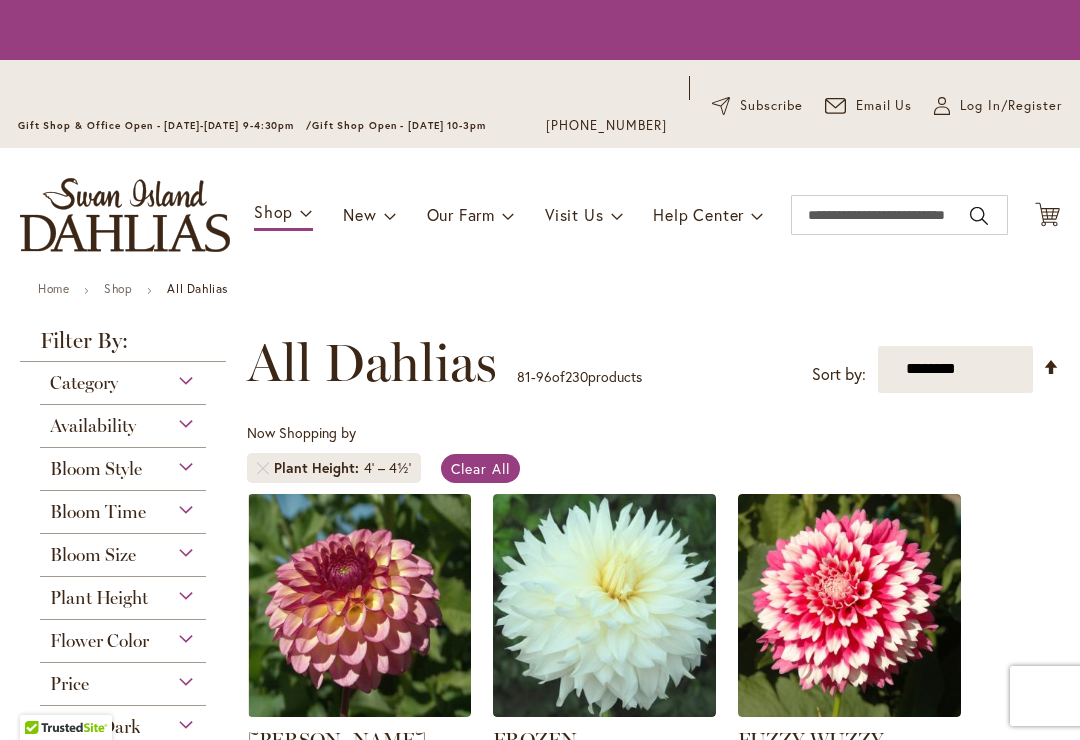 scroll, scrollTop: 0, scrollLeft: 0, axis: both 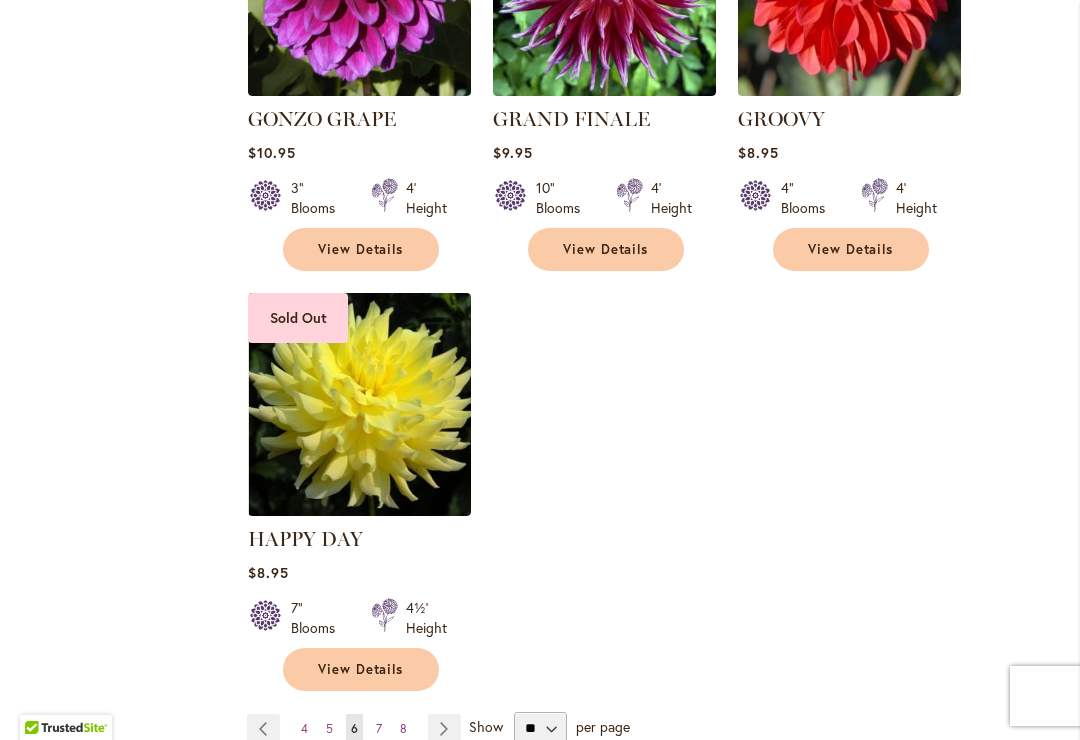 click on "Page
Next" at bounding box center (444, 729) 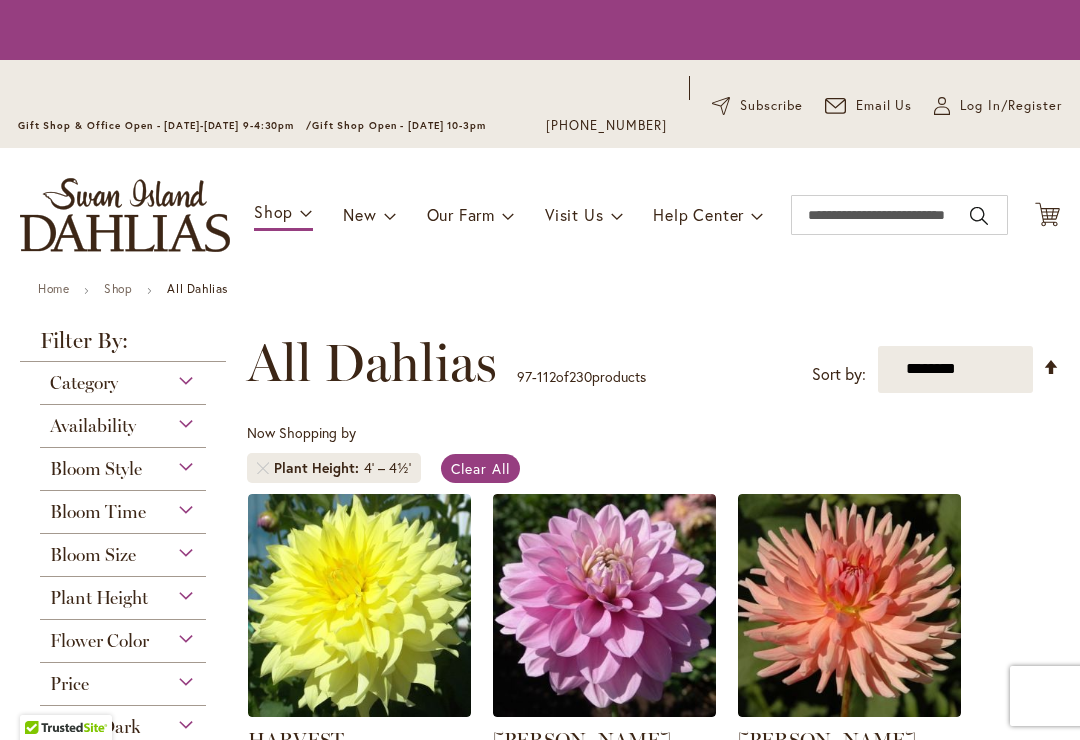 scroll, scrollTop: 0, scrollLeft: 0, axis: both 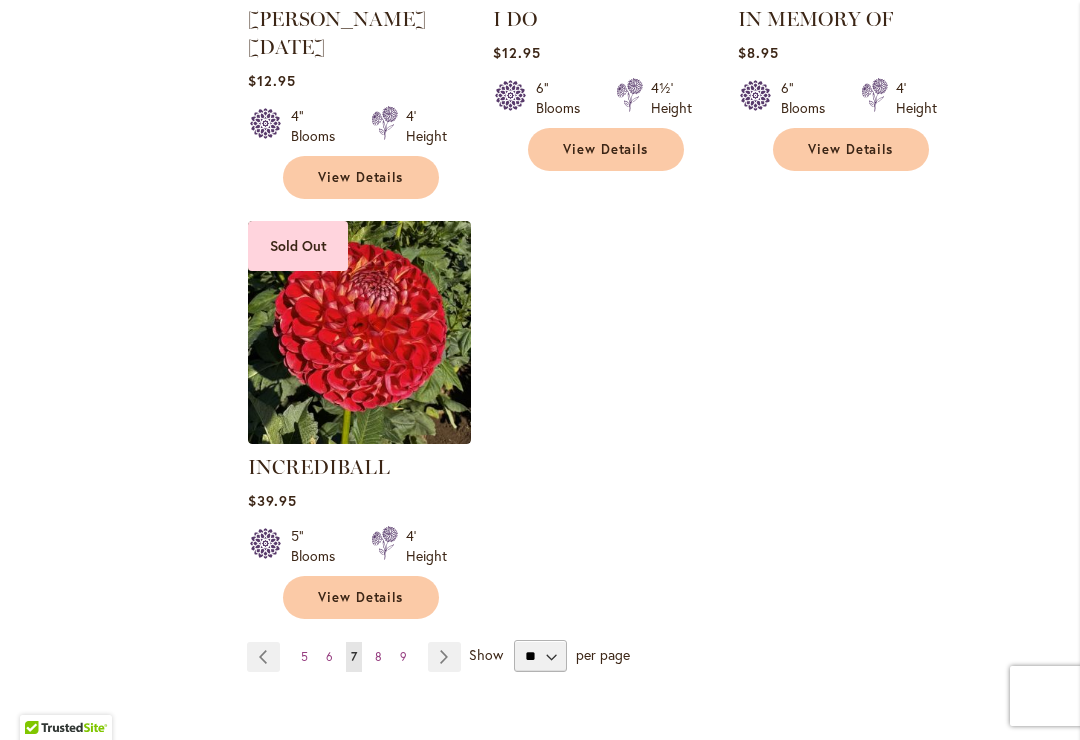 click on "Page
Next" at bounding box center [444, 657] 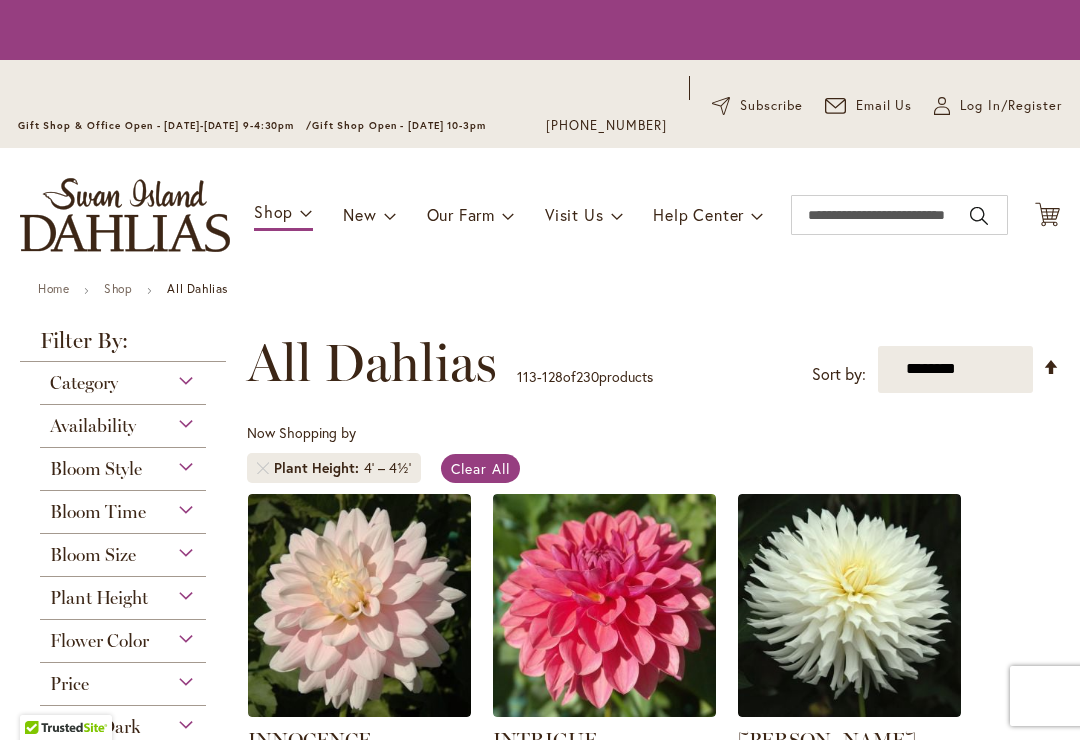 scroll, scrollTop: 0, scrollLeft: 0, axis: both 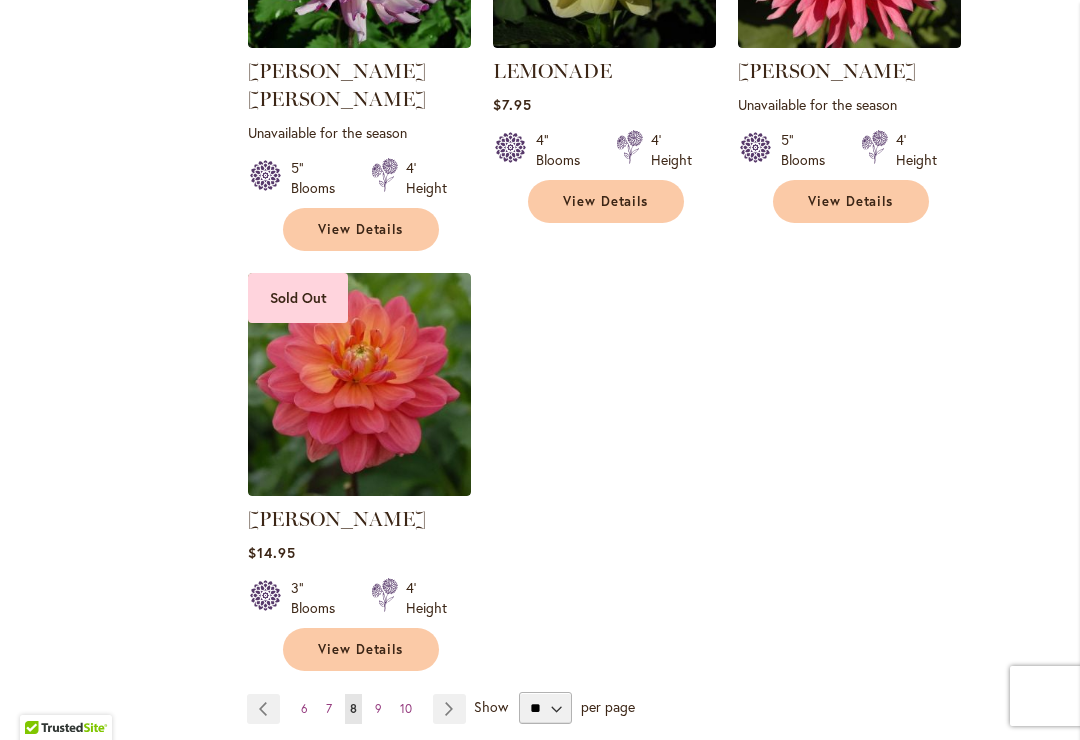 click on "Page
Next" at bounding box center (449, 709) 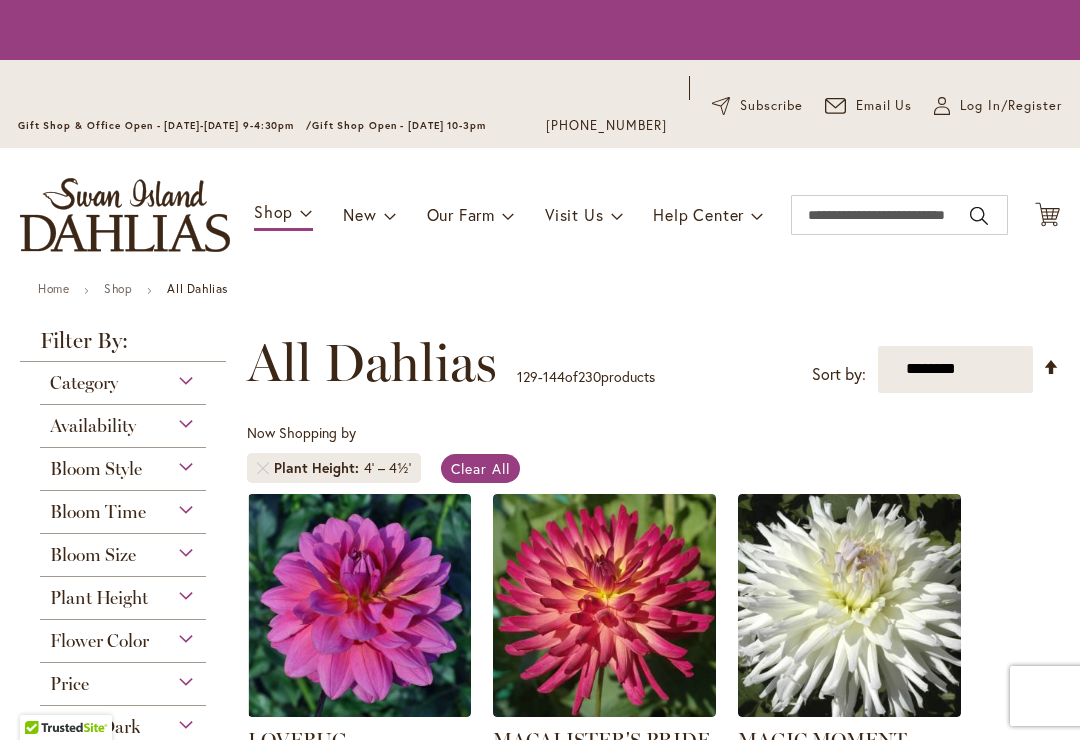 scroll, scrollTop: 0, scrollLeft: 0, axis: both 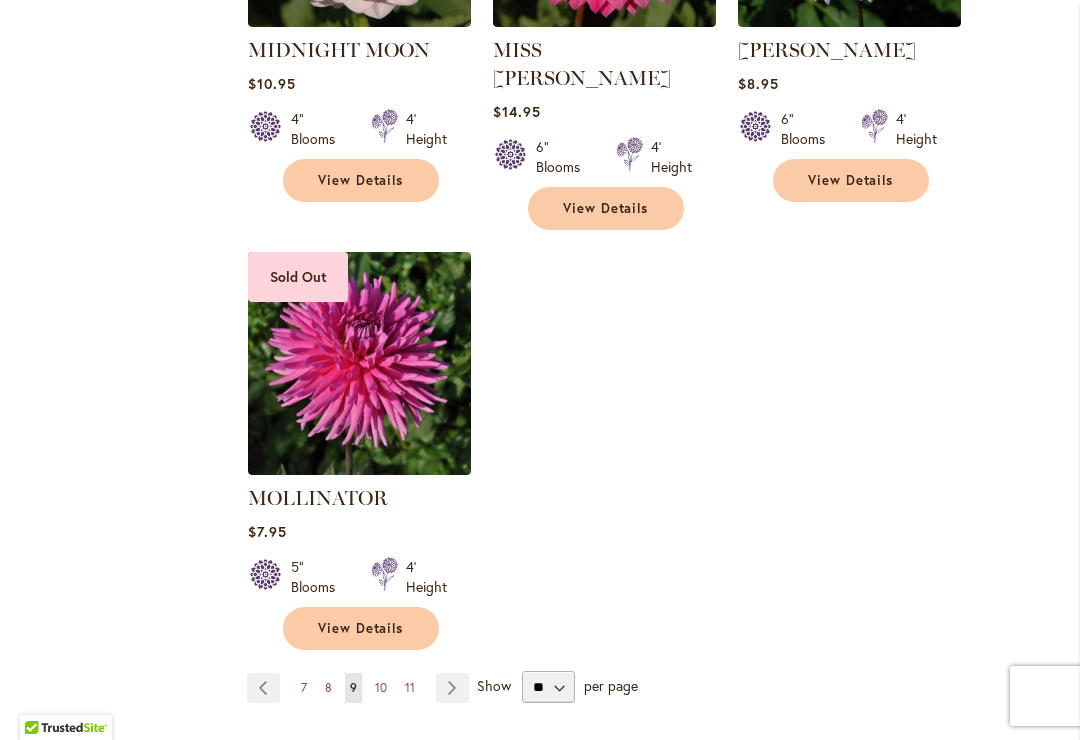 click on "Page
Next" at bounding box center [452, 688] 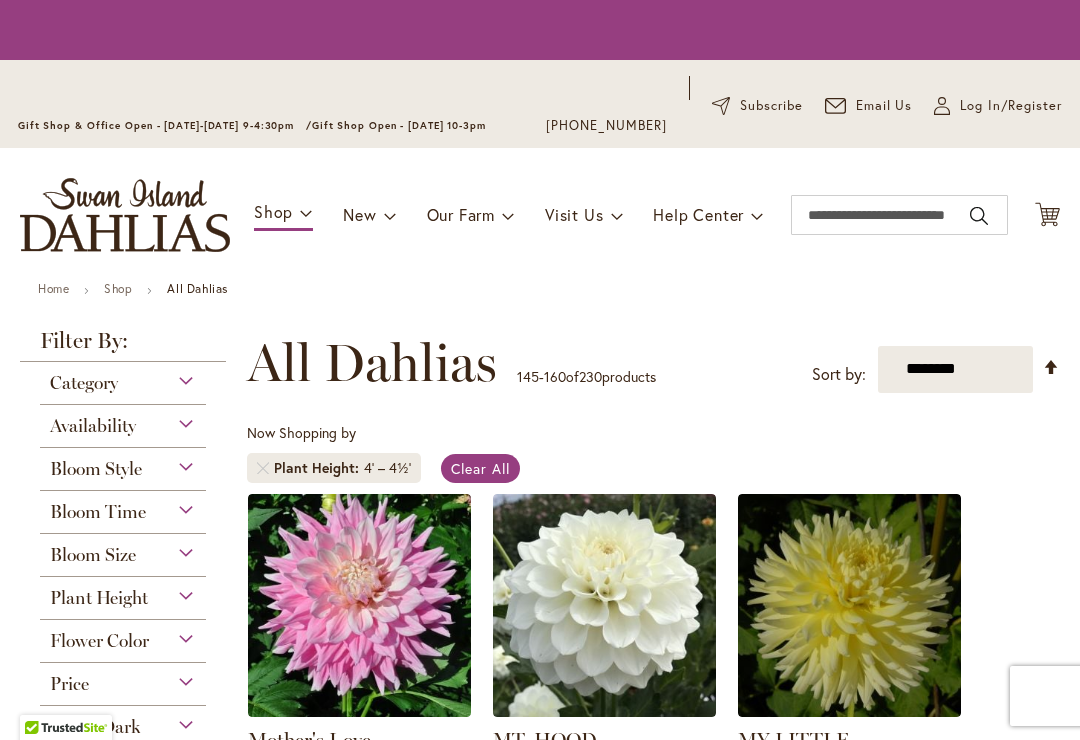 scroll, scrollTop: 0, scrollLeft: 0, axis: both 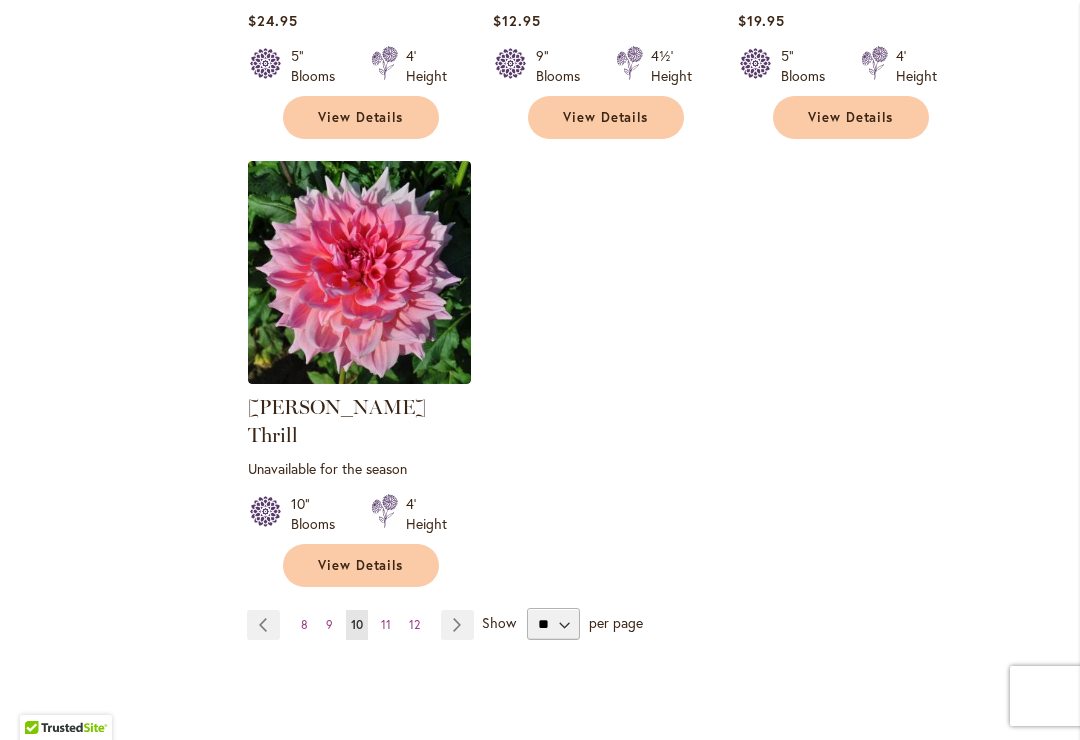 click on "Page
Next" at bounding box center (457, 625) 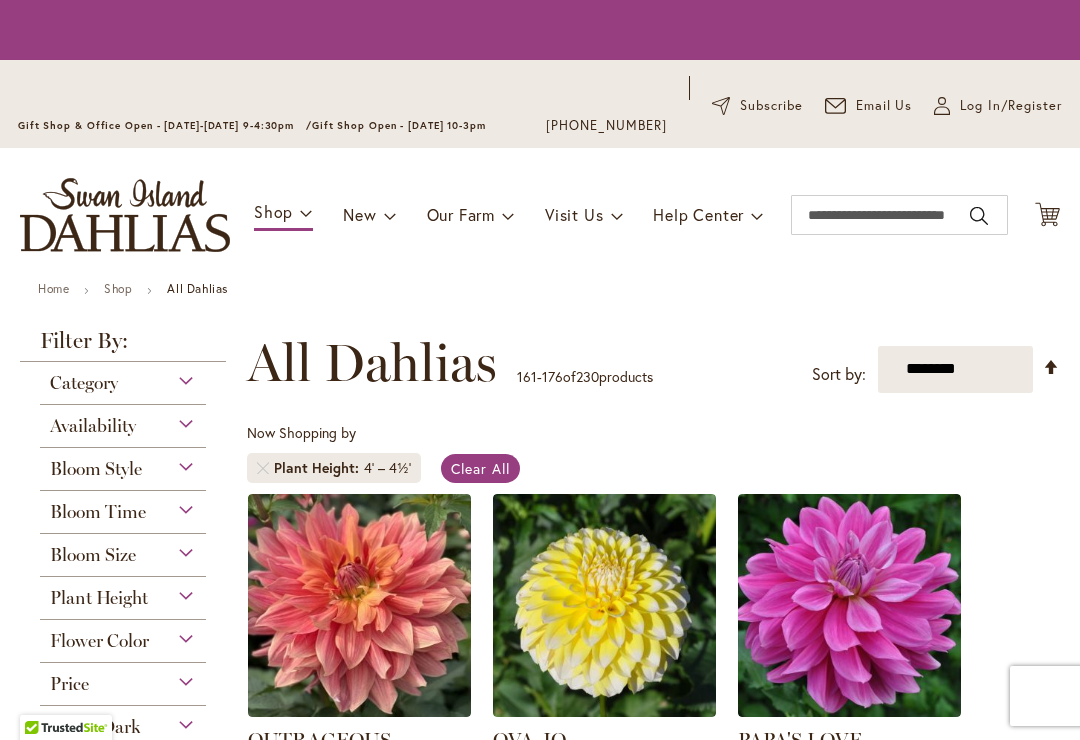 scroll, scrollTop: 0, scrollLeft: 0, axis: both 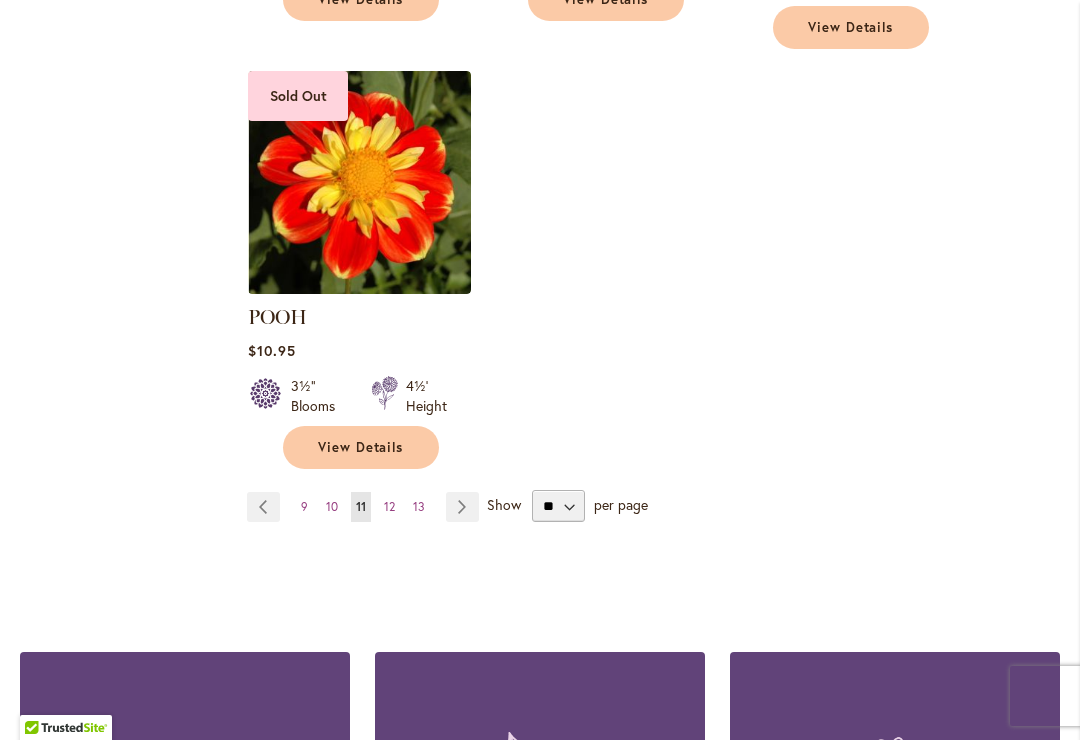 click on "Page
Next" at bounding box center (462, 507) 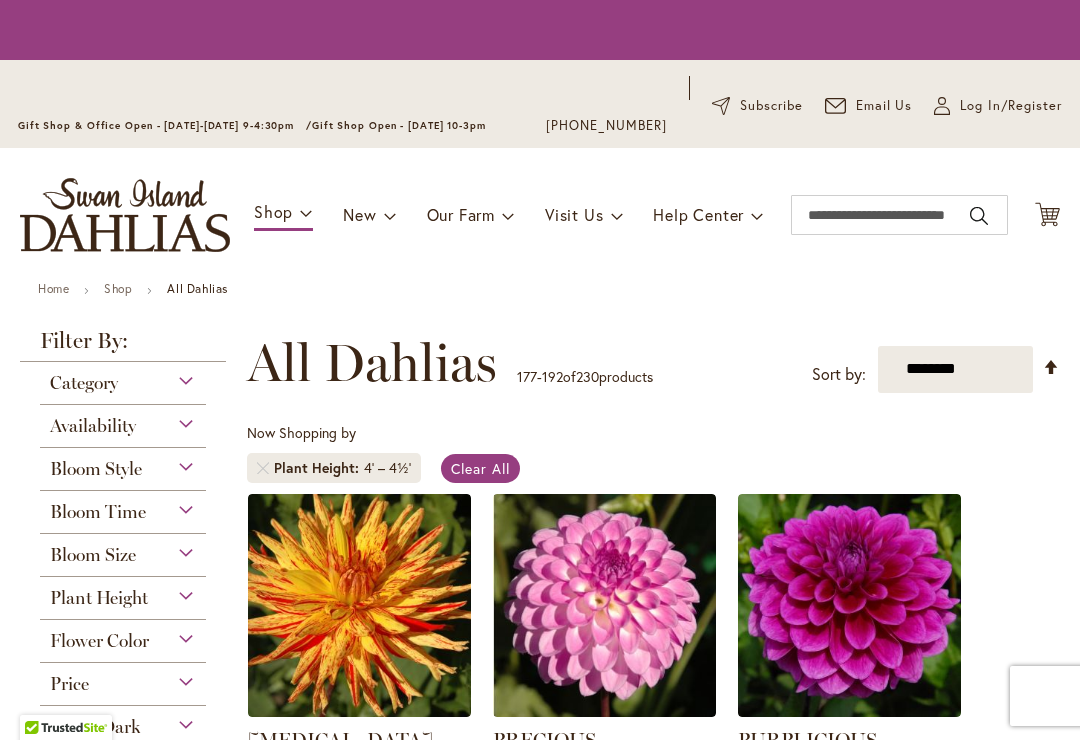 scroll, scrollTop: 0, scrollLeft: 0, axis: both 